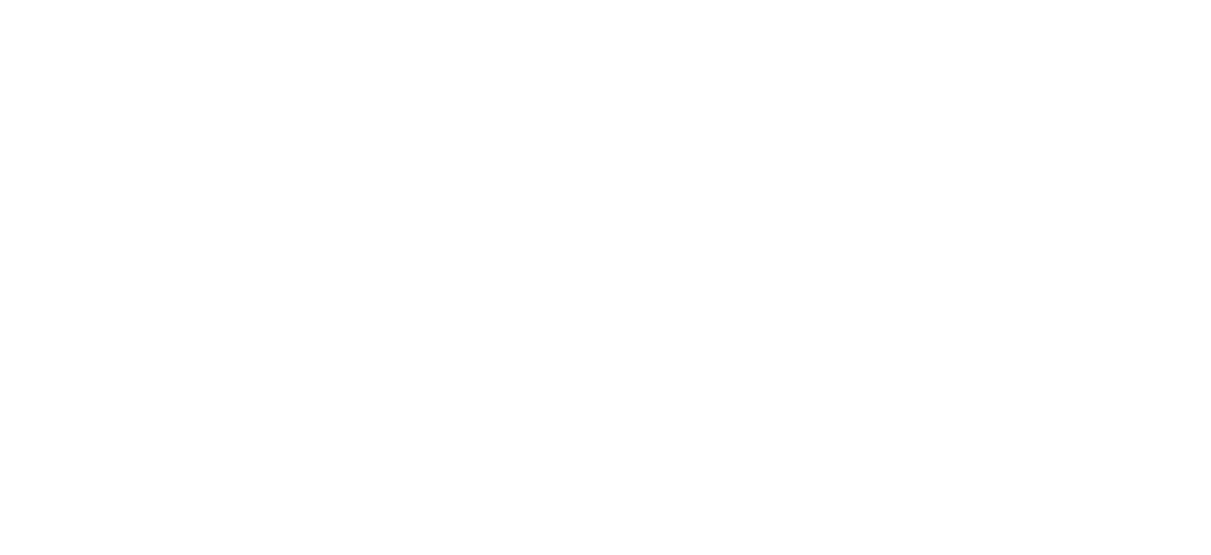 scroll, scrollTop: 0, scrollLeft: 0, axis: both 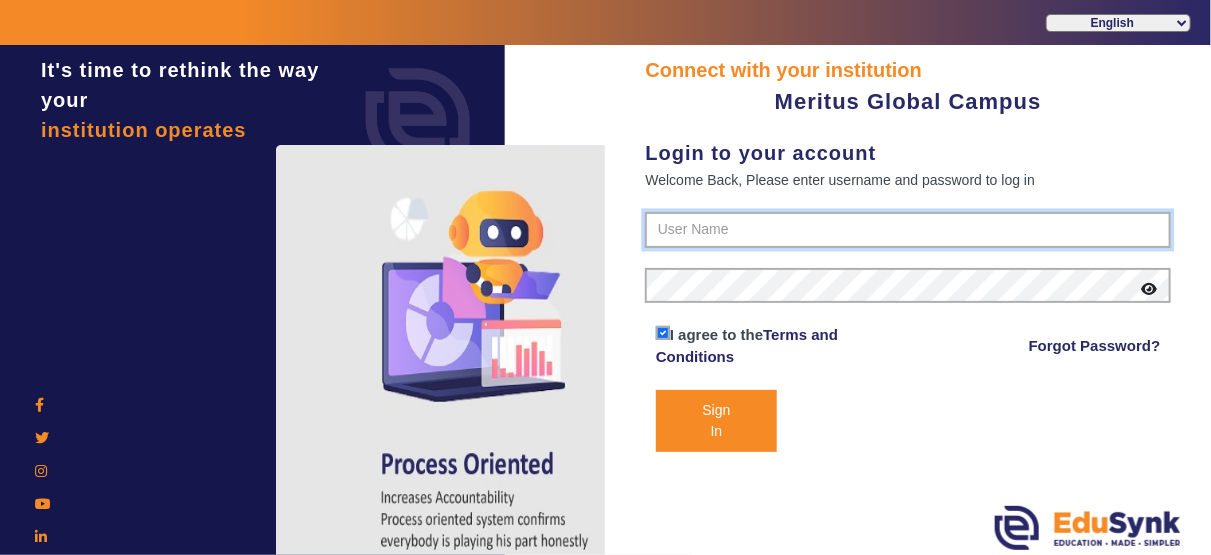 type on "[PHONE]" 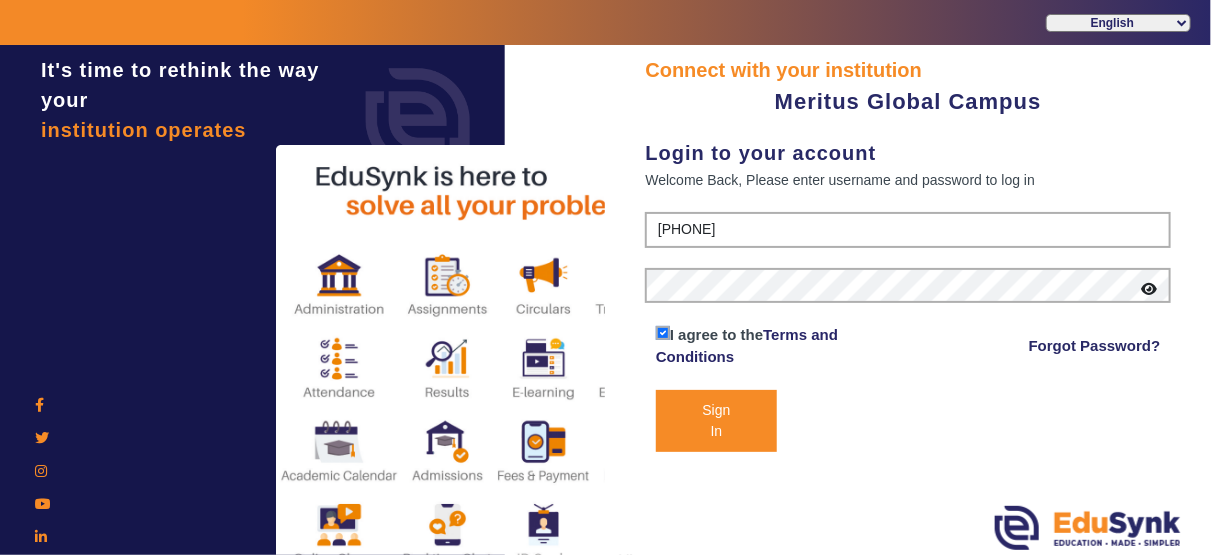 click on "Sign In" 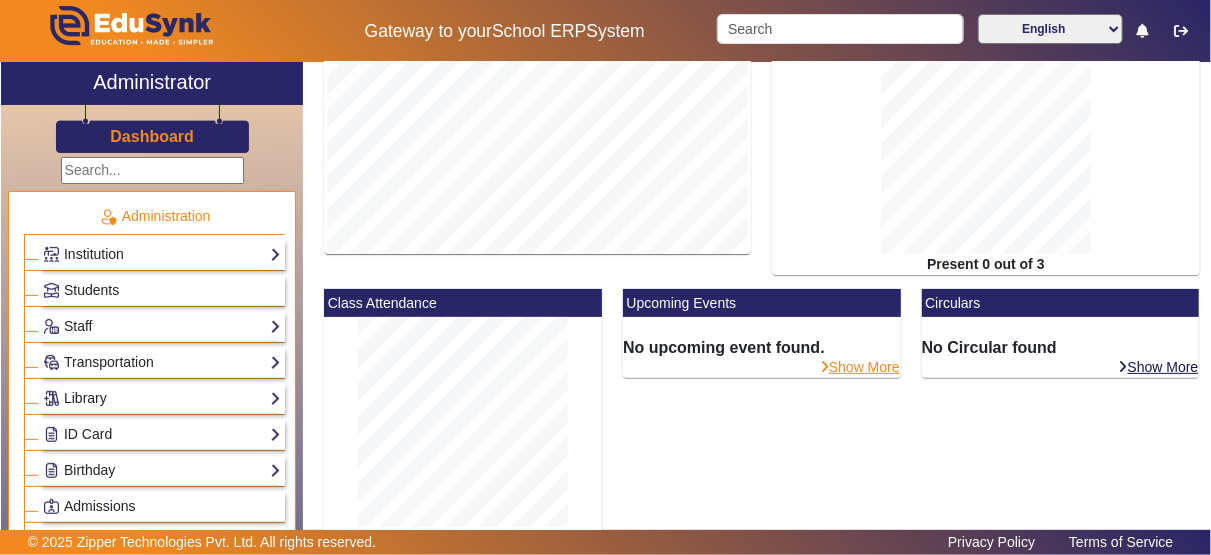 scroll, scrollTop: 64, scrollLeft: 0, axis: vertical 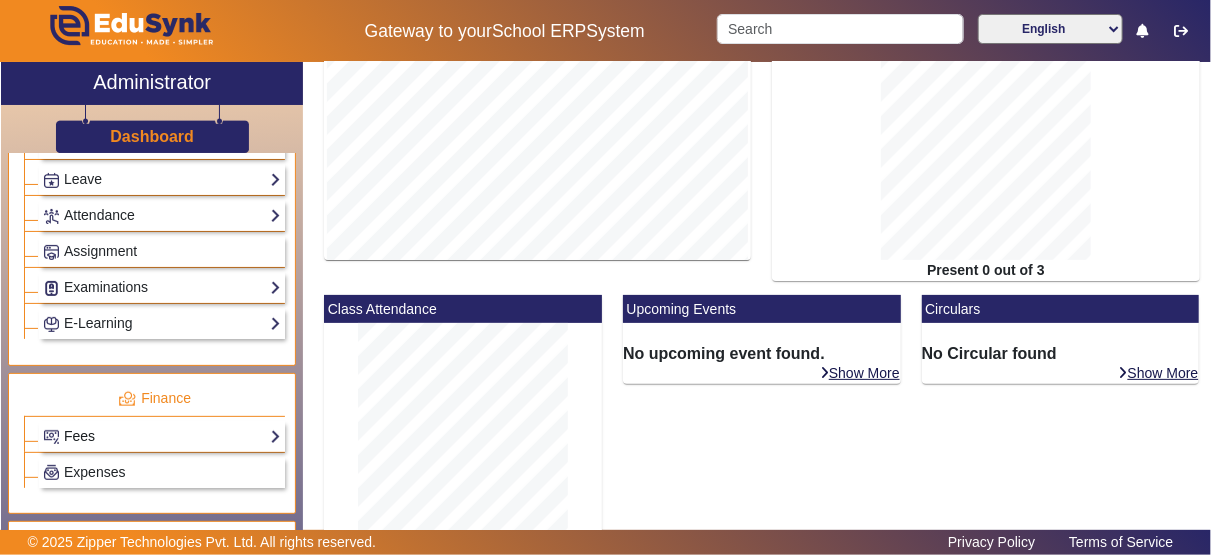 click on "Fees" 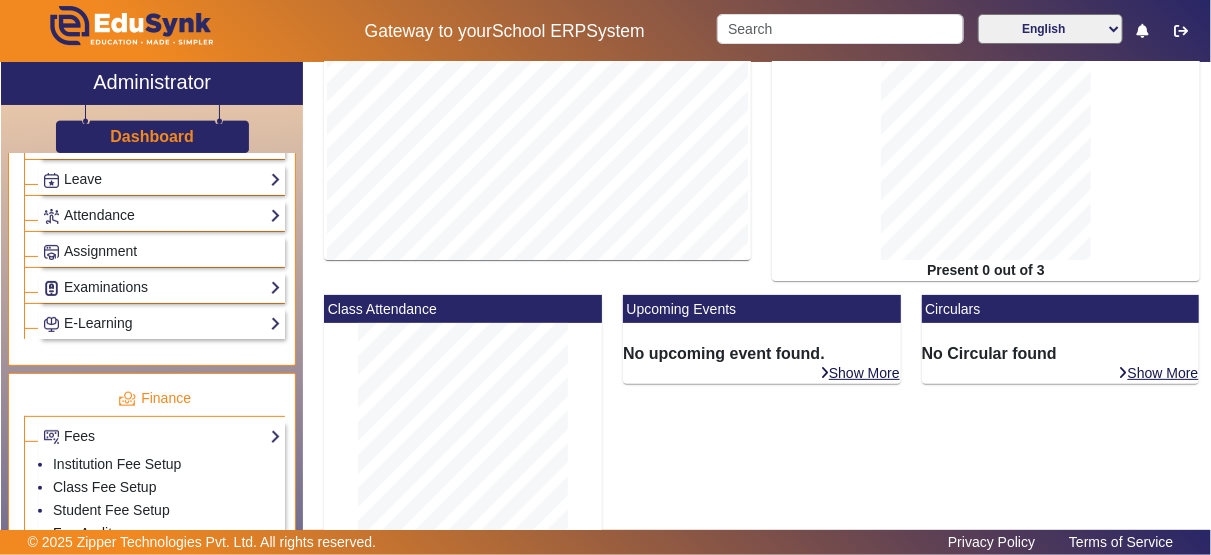 click on "Fee Audit" 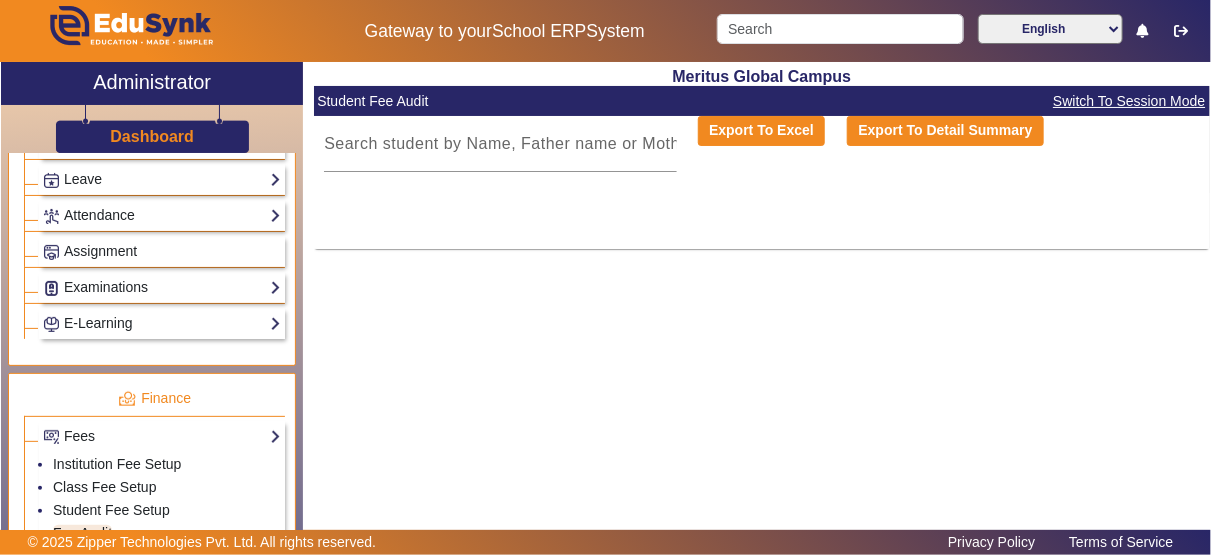 scroll, scrollTop: 0, scrollLeft: 0, axis: both 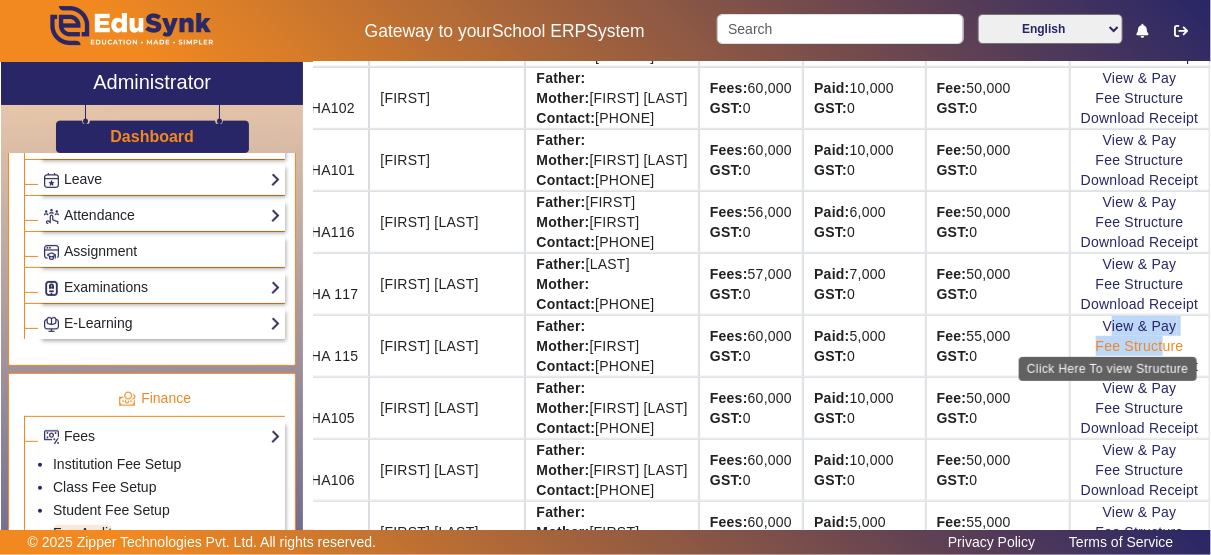 drag, startPoint x: 1191, startPoint y: 311, endPoint x: 1189, endPoint y: 345, distance: 34.058773 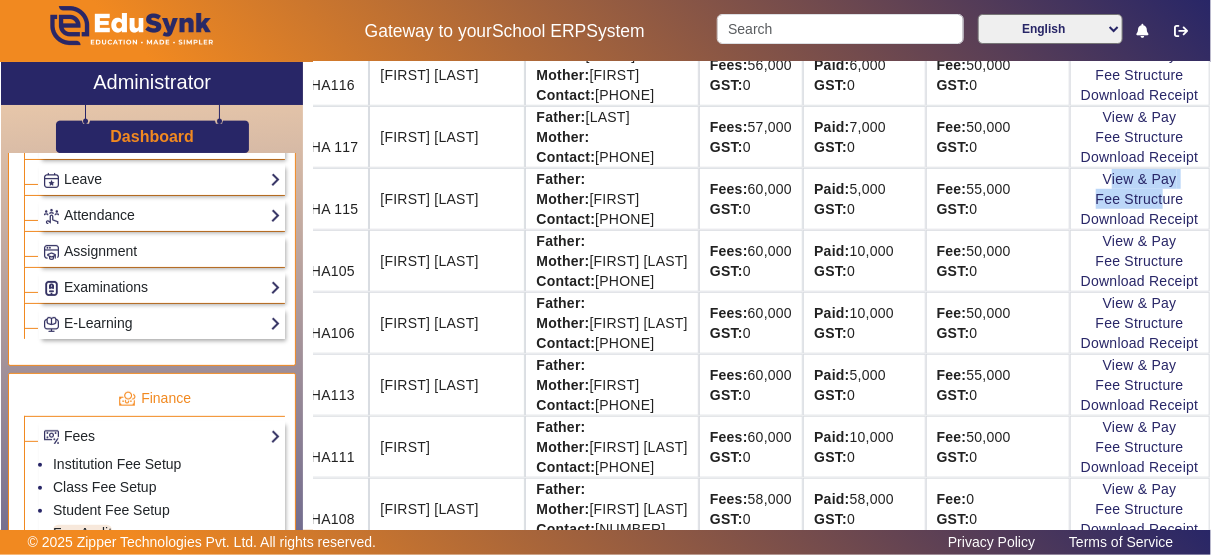 scroll, scrollTop: 521, scrollLeft: 129, axis: both 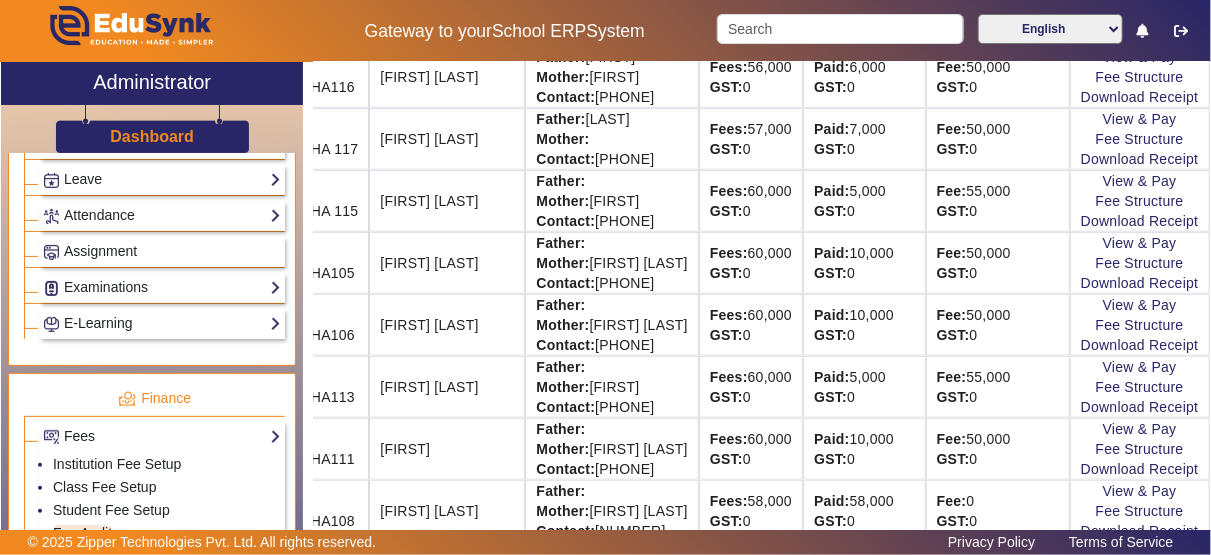 click on "Father:   Mother: [LAST] Contact: [PHONE]" 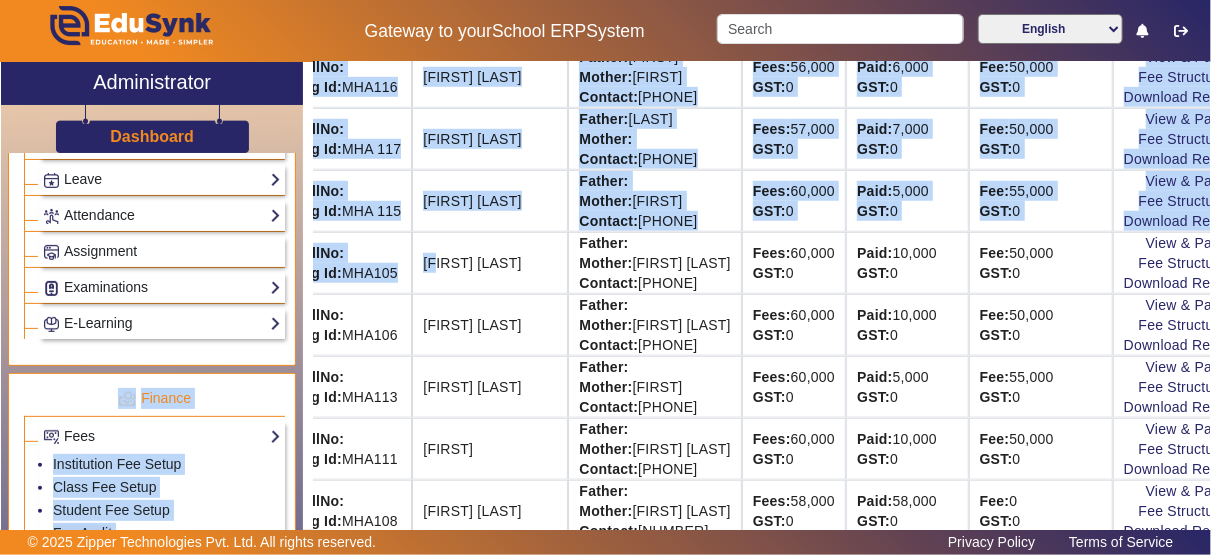scroll, scrollTop: 521, scrollLeft: 0, axis: vertical 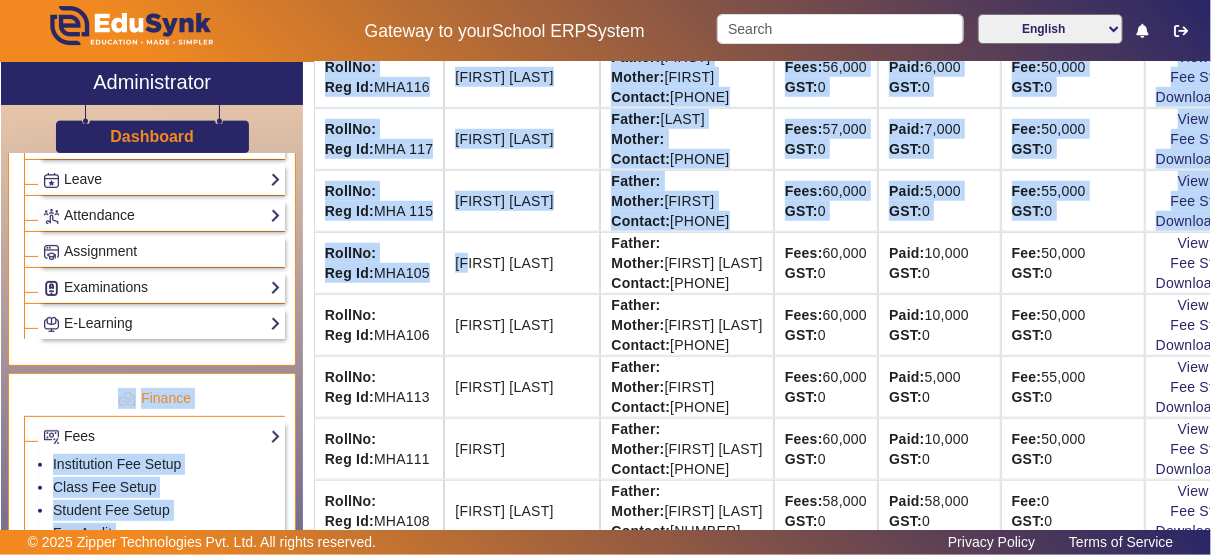 drag, startPoint x: 304, startPoint y: 257, endPoint x: 340, endPoint y: 260, distance: 36.124783 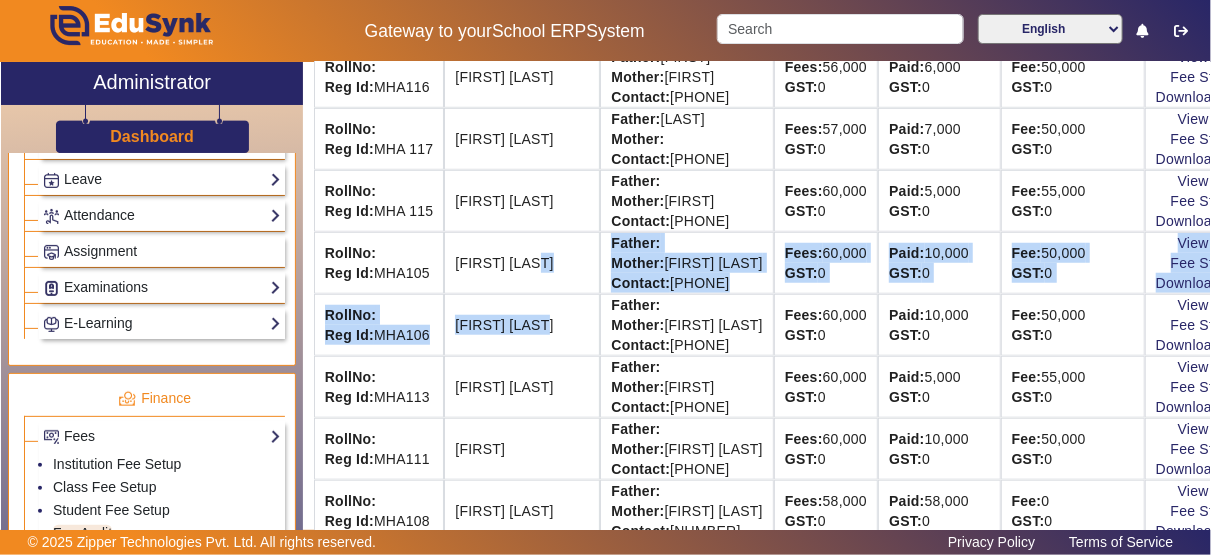 drag, startPoint x: 544, startPoint y: 284, endPoint x: 573, endPoint y: 293, distance: 30.364452 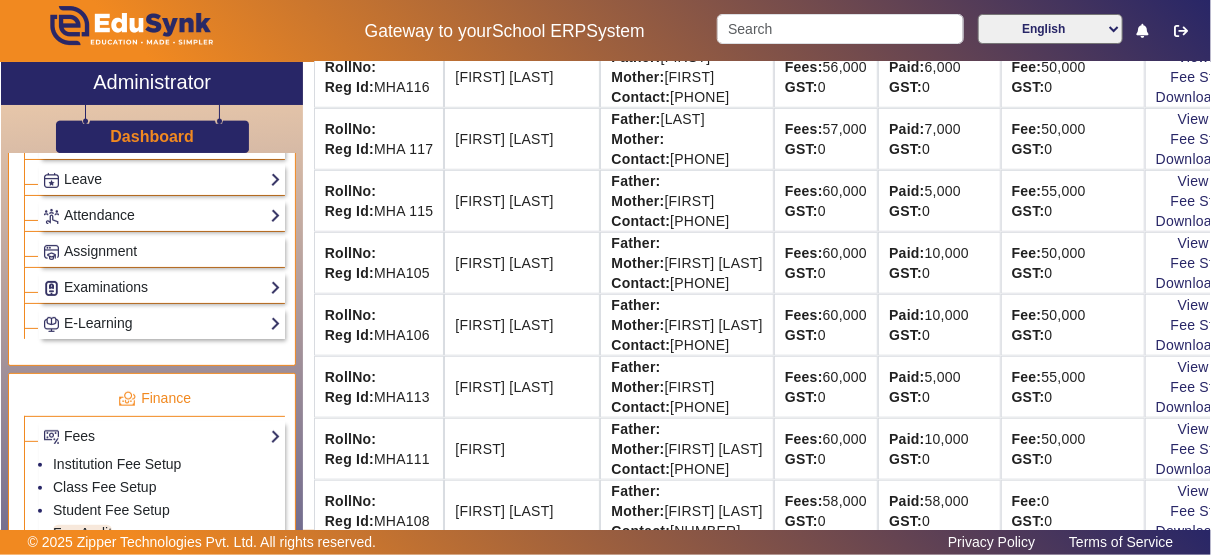 click on "[FIRST]  [LAST]" 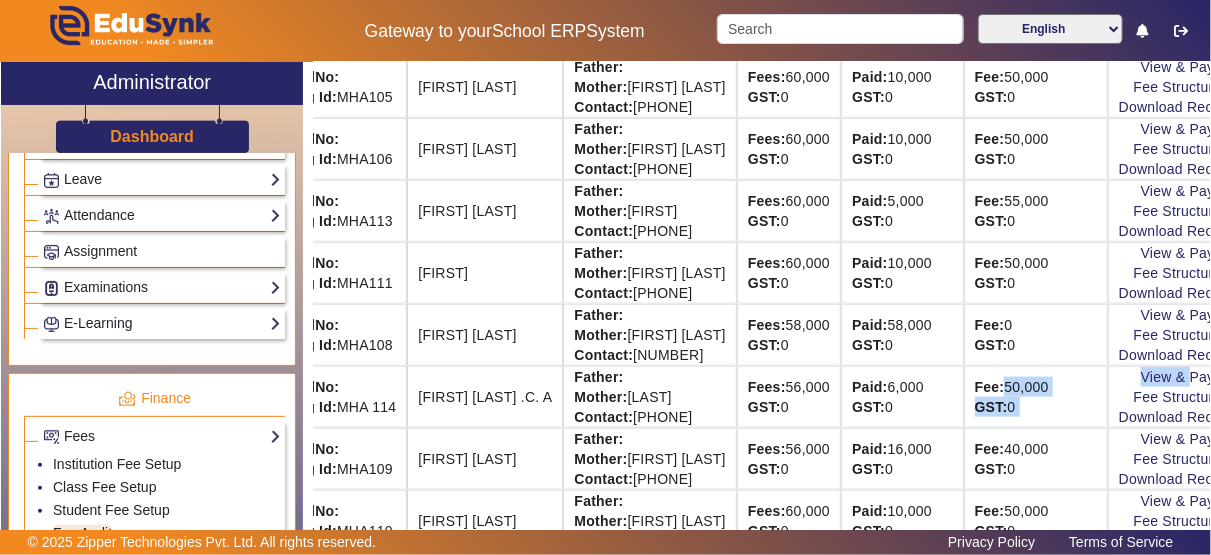 scroll, scrollTop: 697, scrollLeft: 129, axis: both 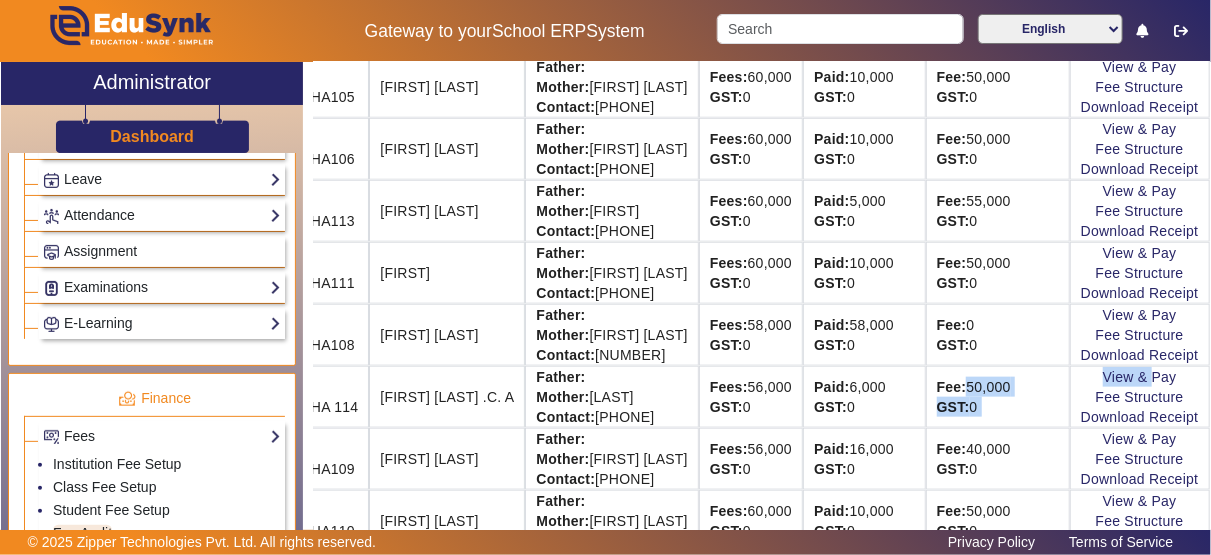 drag, startPoint x: 1168, startPoint y: 371, endPoint x: 1196, endPoint y: 376, distance: 28.442924 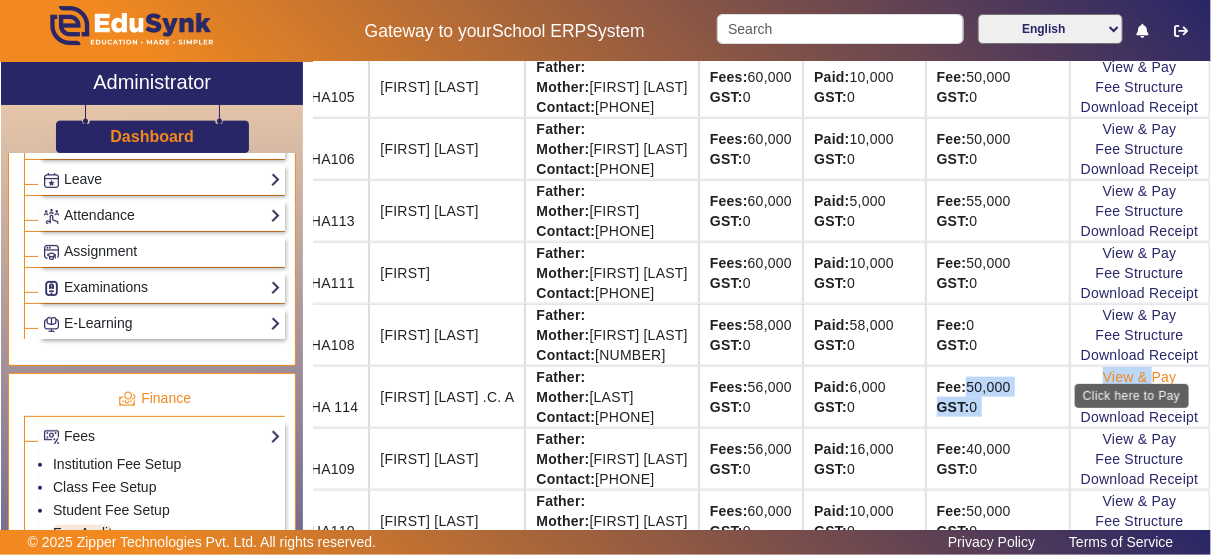 click on "View & Pay" 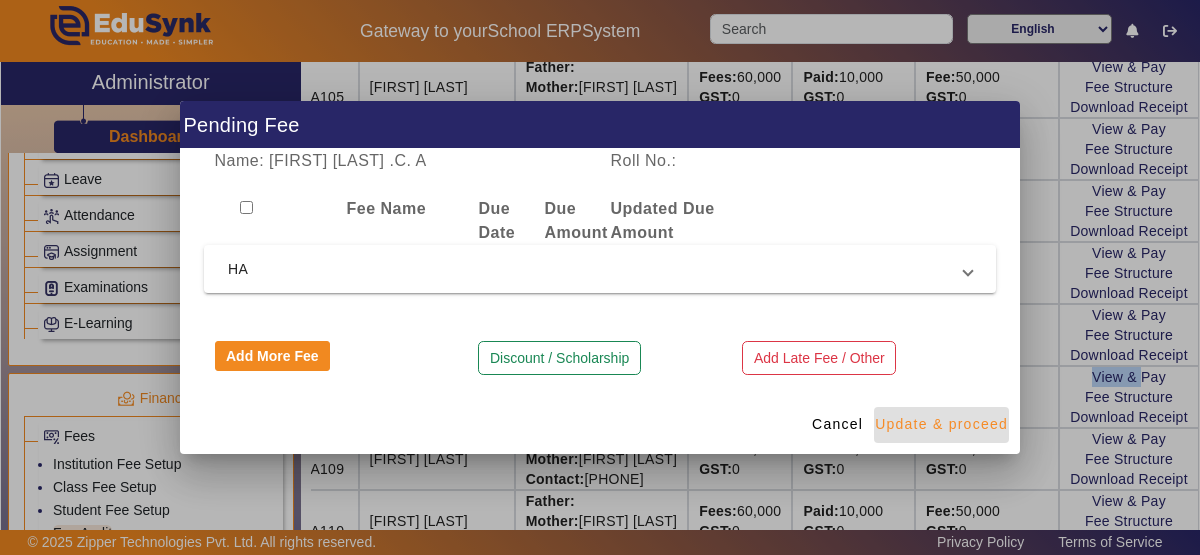 drag, startPoint x: 869, startPoint y: 427, endPoint x: 897, endPoint y: 427, distance: 28 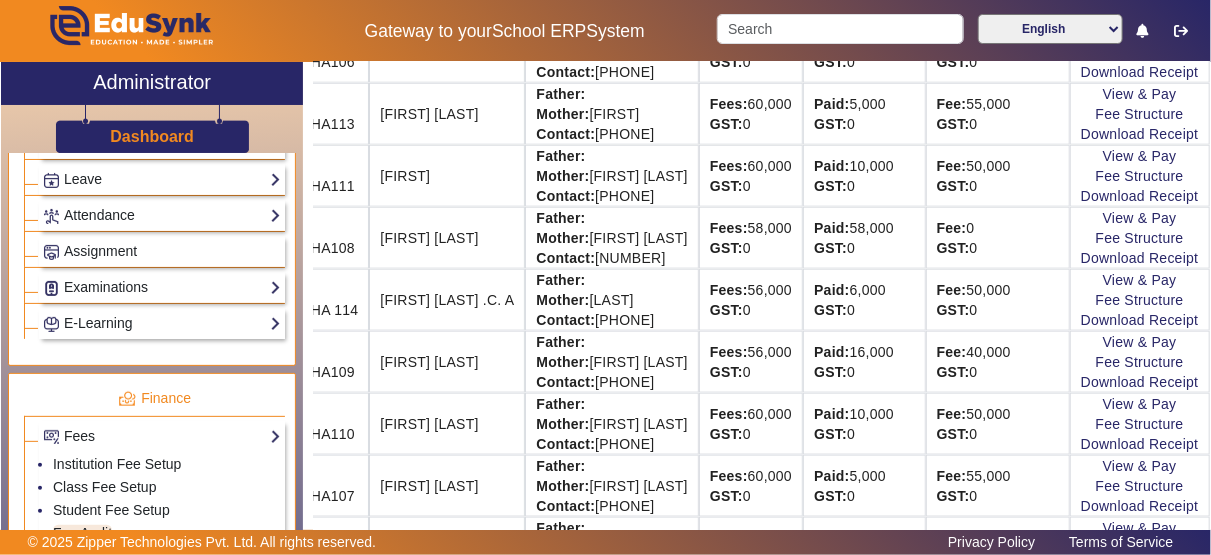 scroll, scrollTop: 779, scrollLeft: 129, axis: both 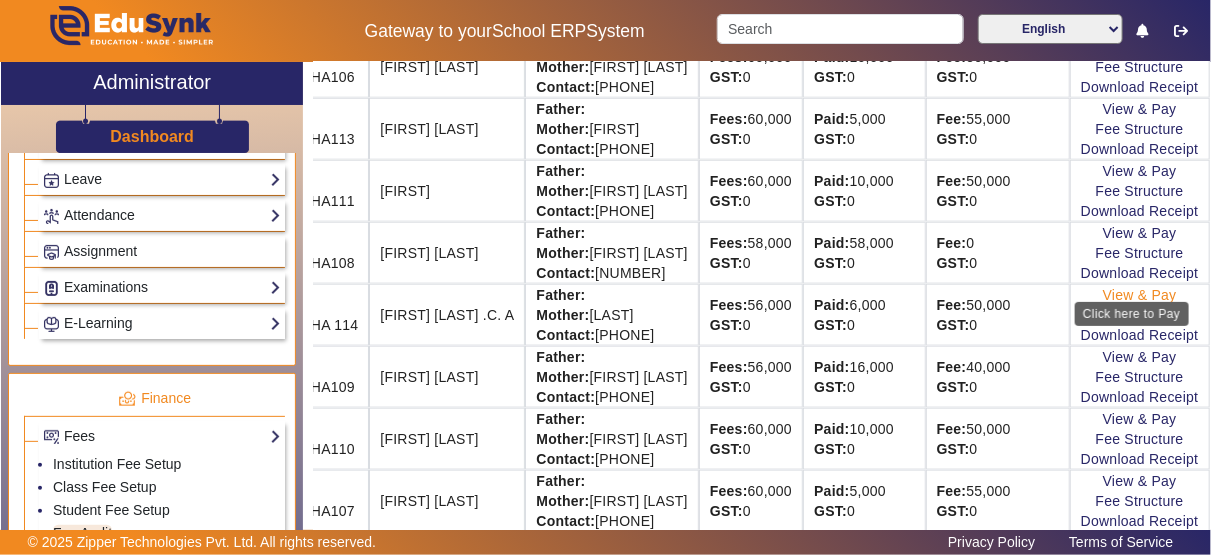 click on "View & Pay" 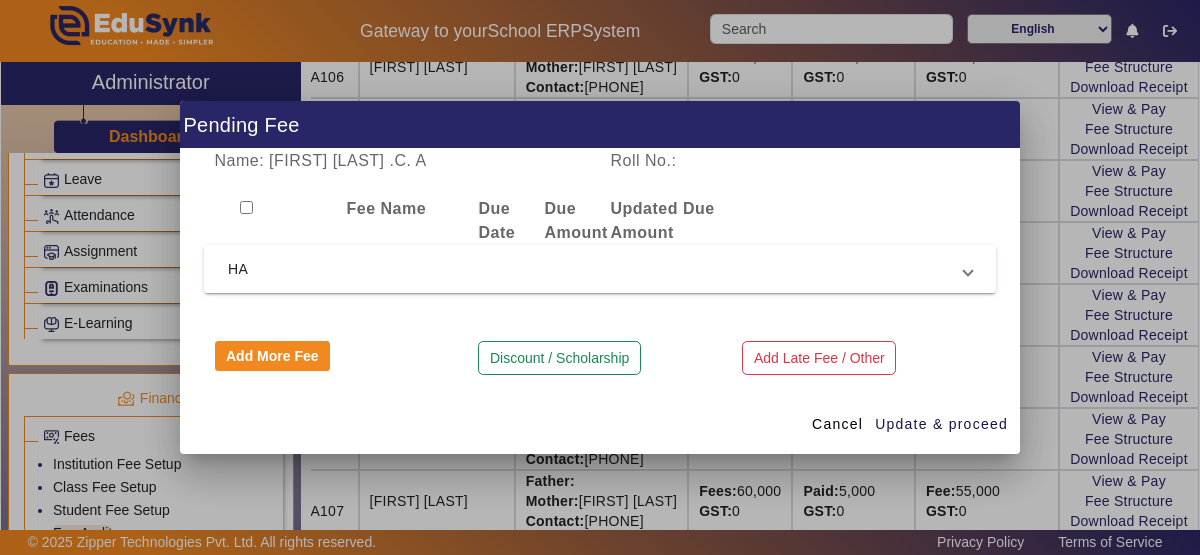 click on "HA" at bounding box center [596, 269] 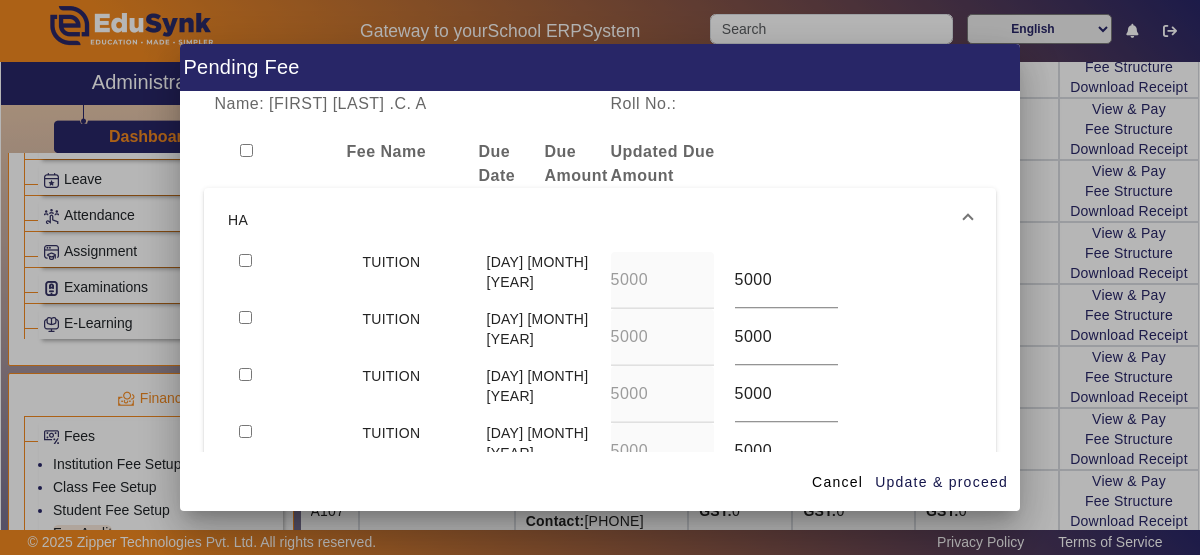 click at bounding box center (290, 280) 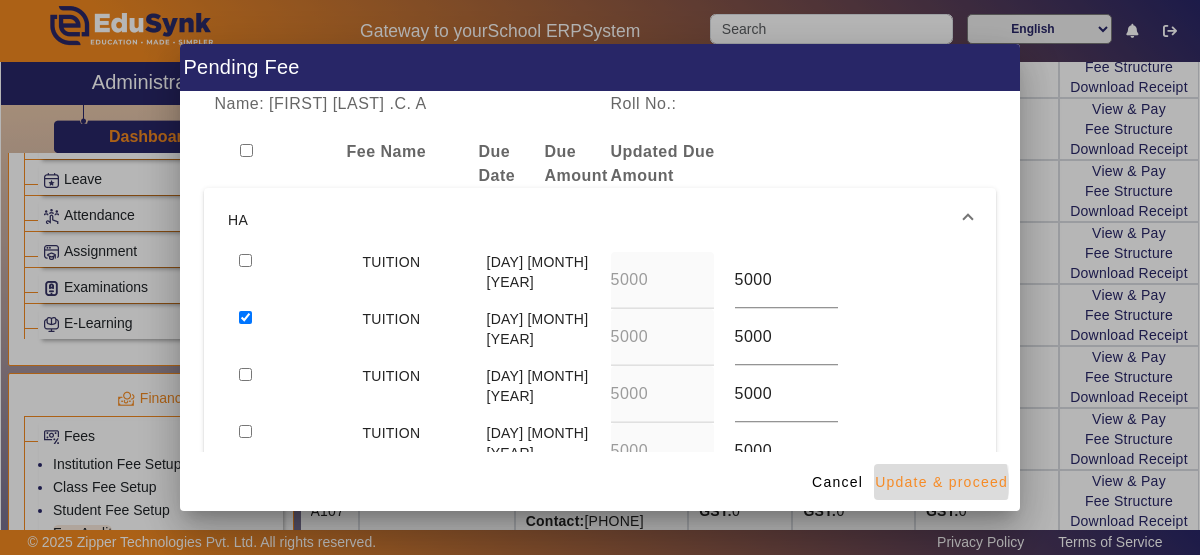click on "Update & proceed" at bounding box center (941, 482) 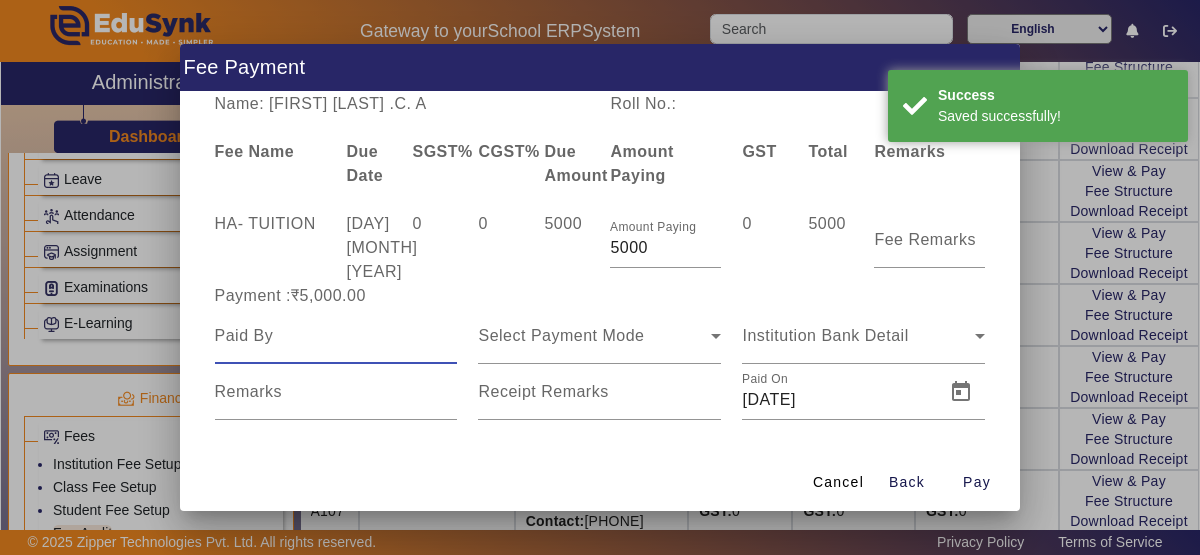 click at bounding box center [336, 336] 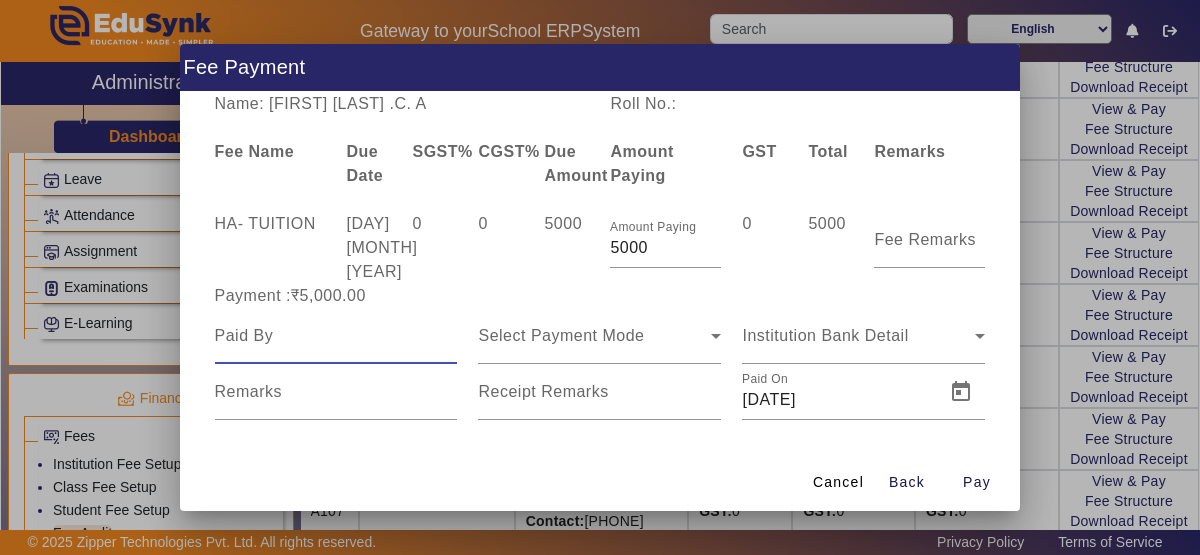 type on "[FIRST] [LAST] C A" 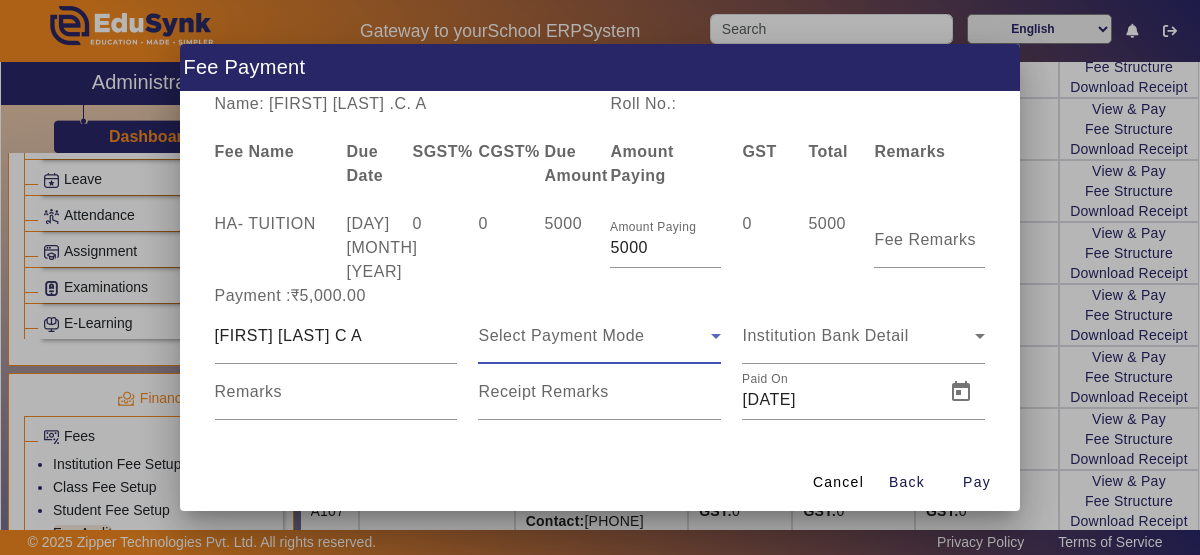 click on "Select Payment Mode" at bounding box center (594, 336) 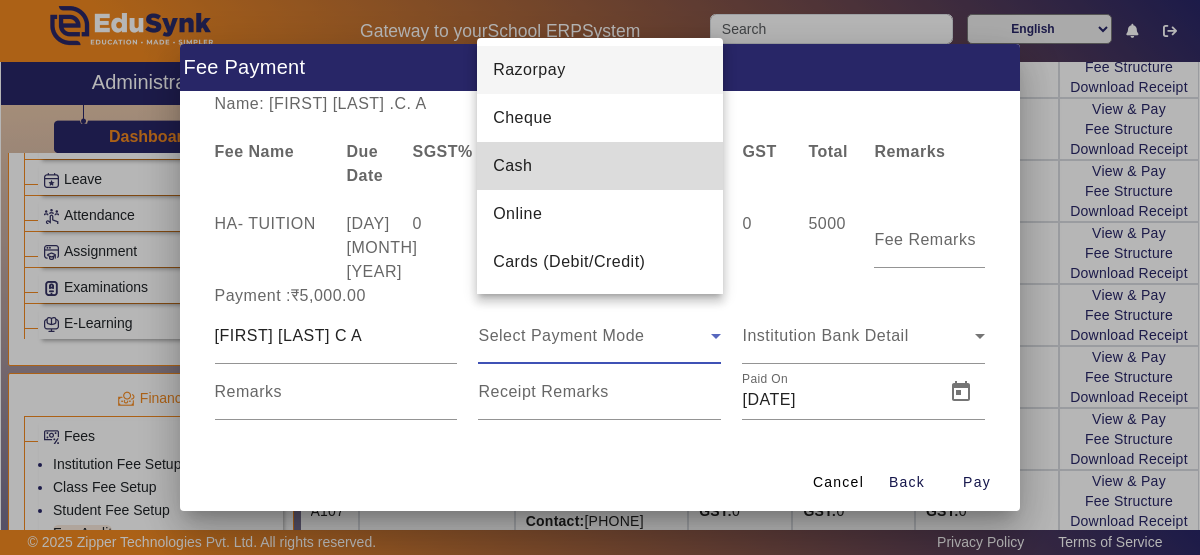 click on "Cash" at bounding box center [600, 166] 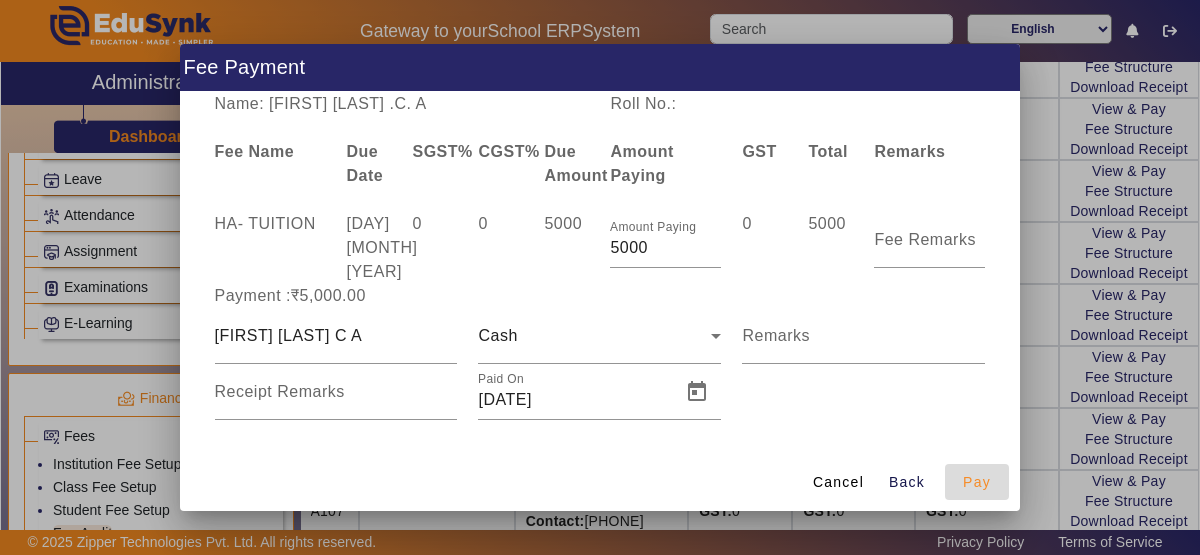 click at bounding box center (977, 482) 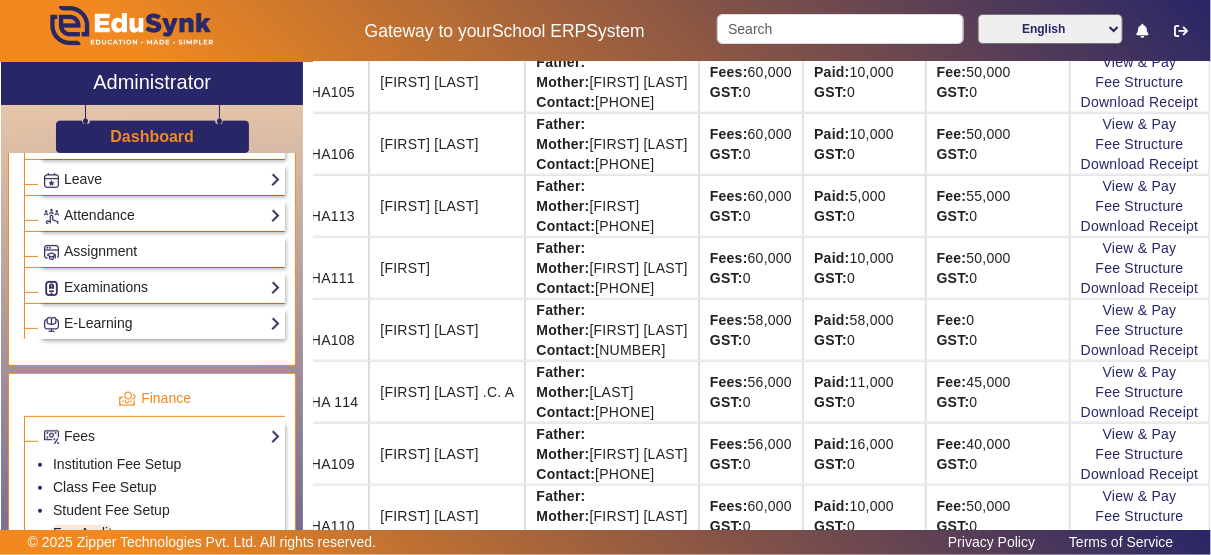 scroll, scrollTop: 704, scrollLeft: 129, axis: both 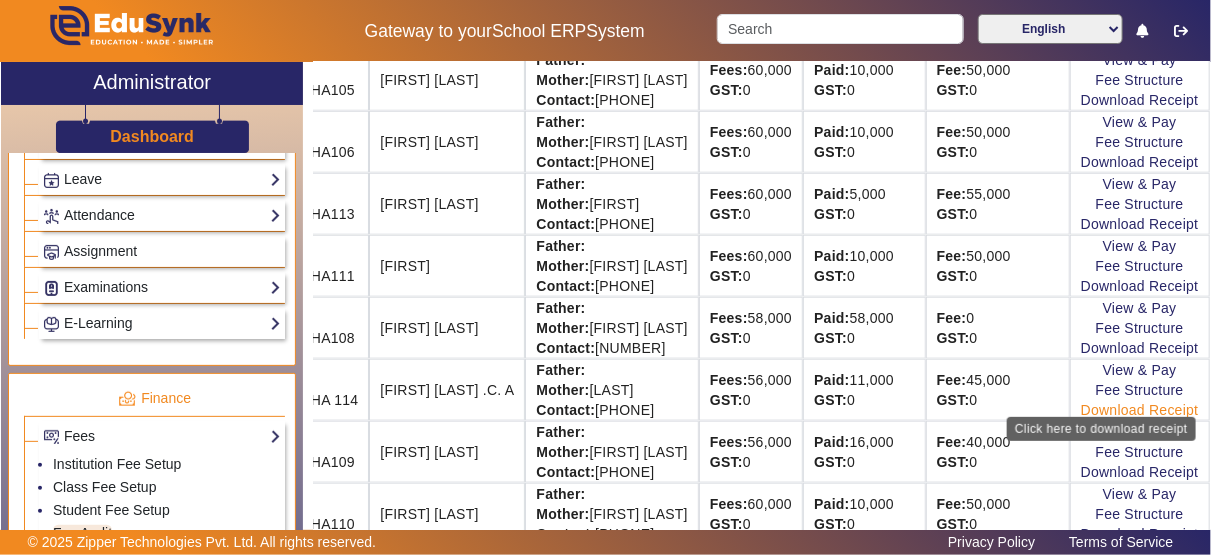 click on "Download Receipt" 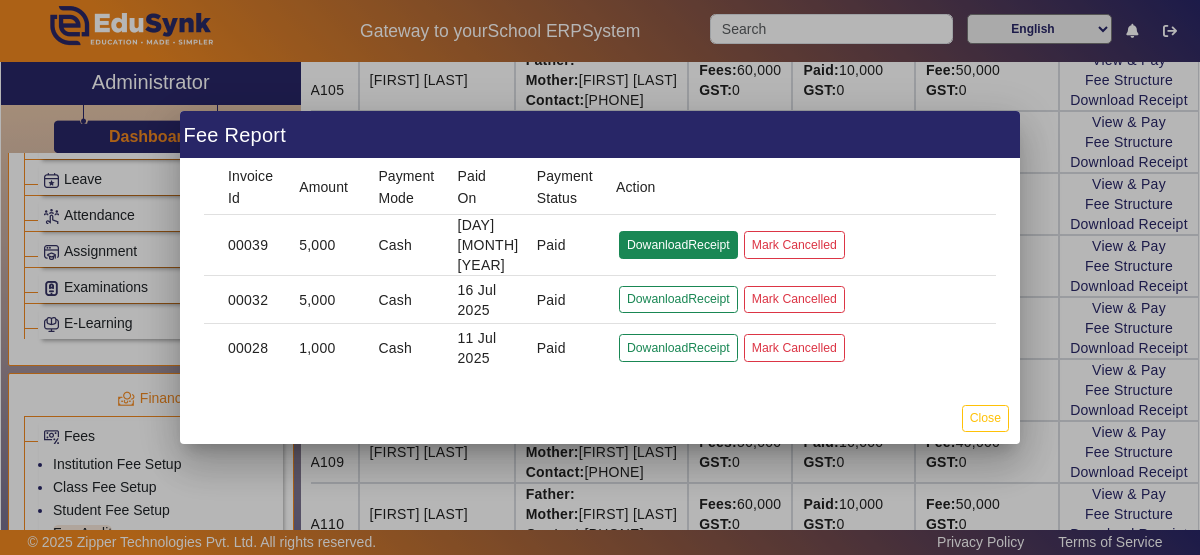 click on "DowanloadReceipt" at bounding box center [678, 299] 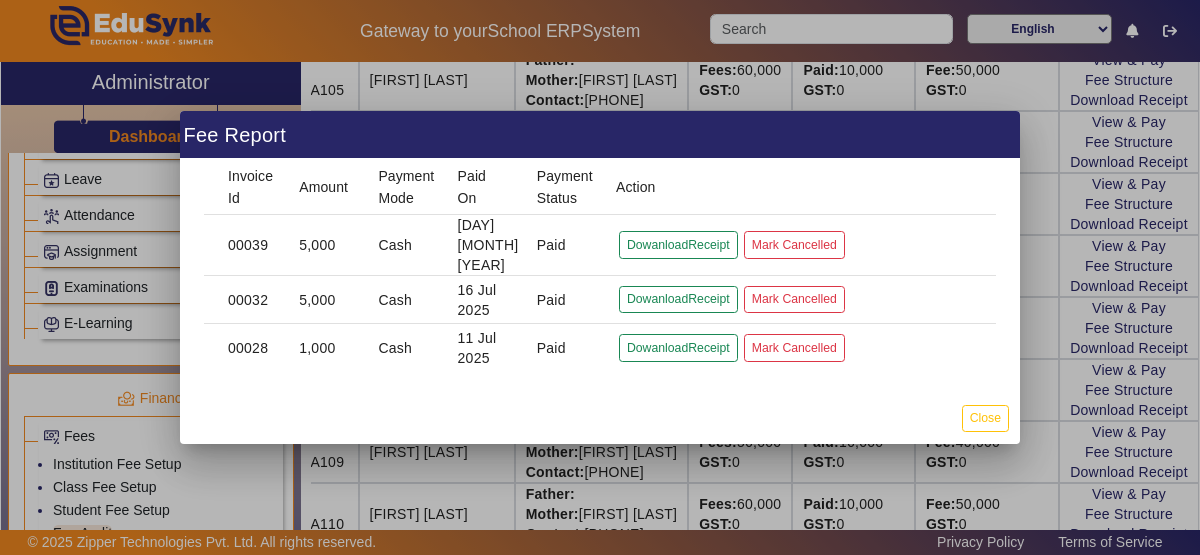 click at bounding box center (600, 277) 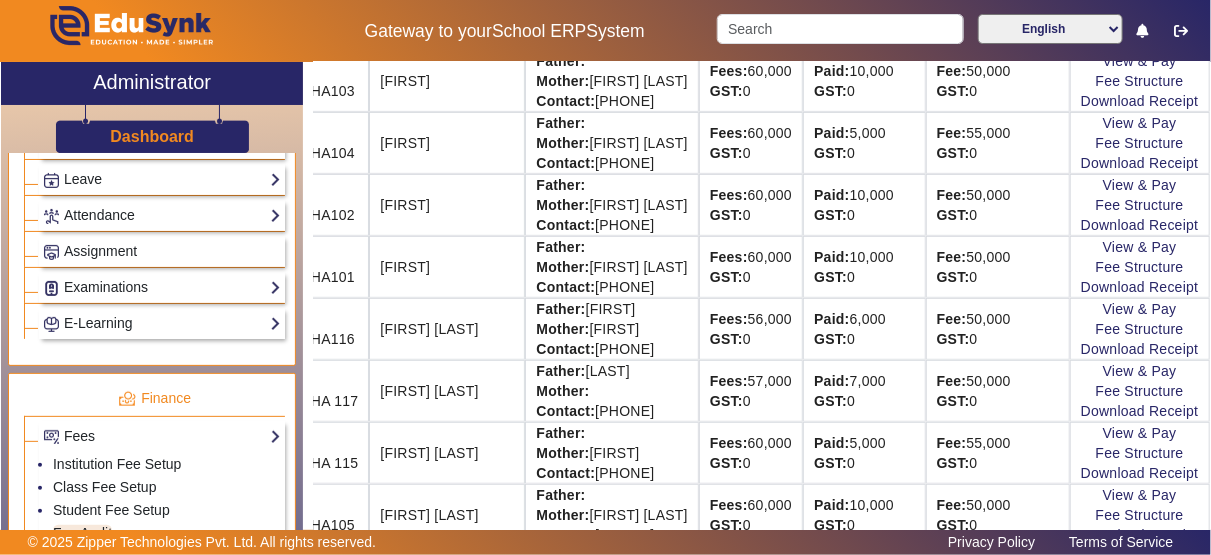 scroll, scrollTop: 0, scrollLeft: 129, axis: horizontal 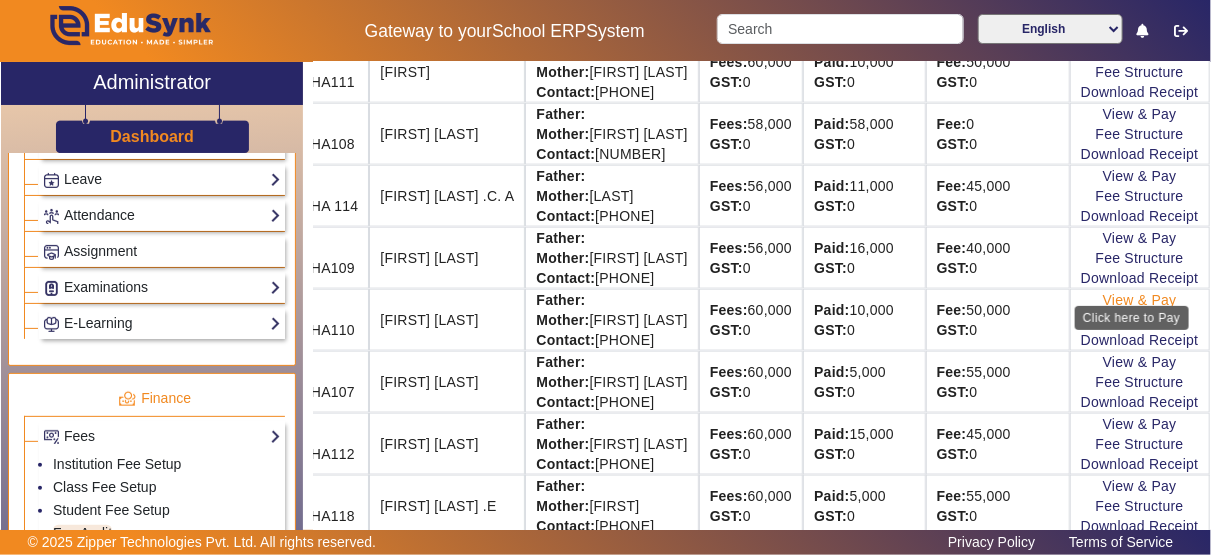 click on "View & Pay" 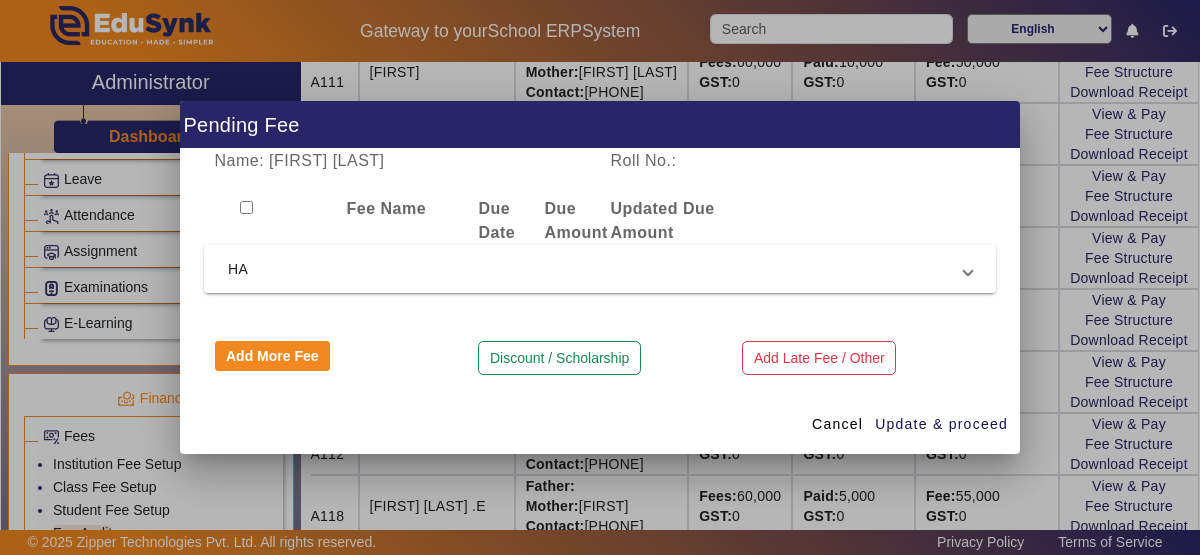 click at bounding box center [968, 269] 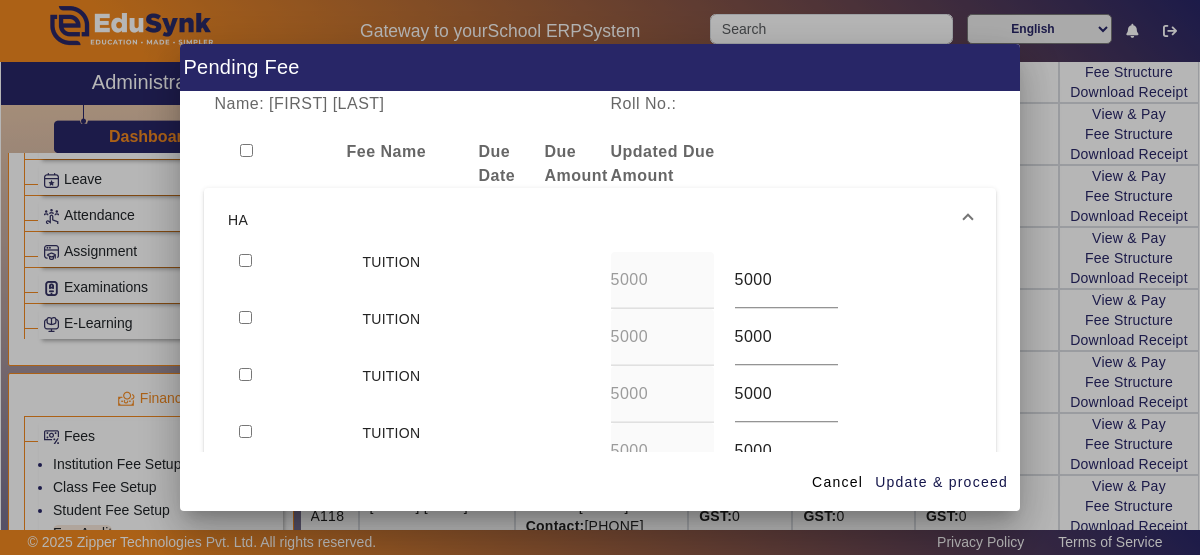 click at bounding box center (245, 260) 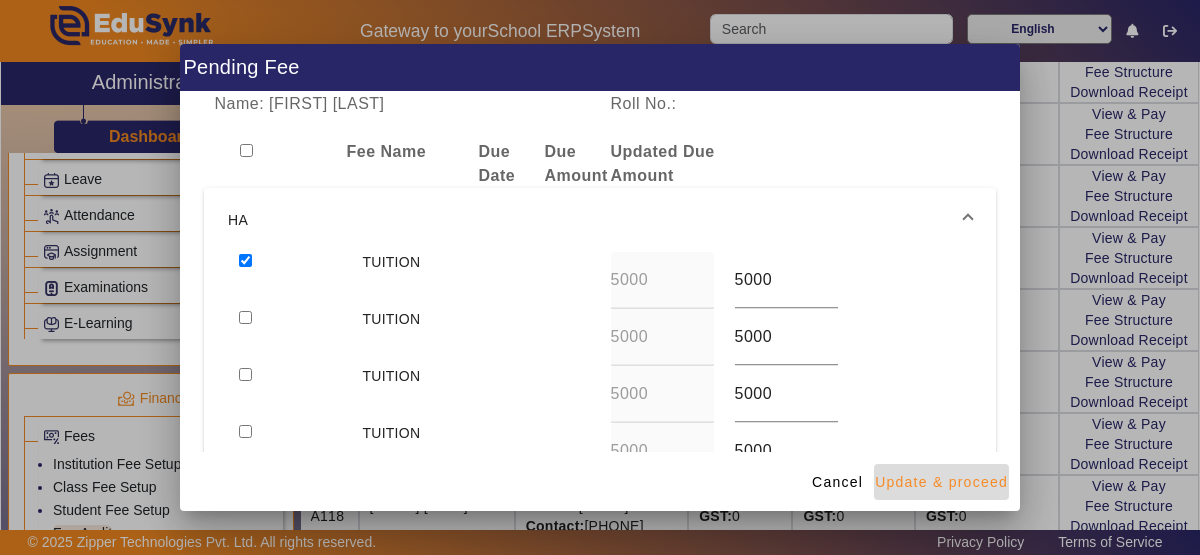 click at bounding box center [941, 482] 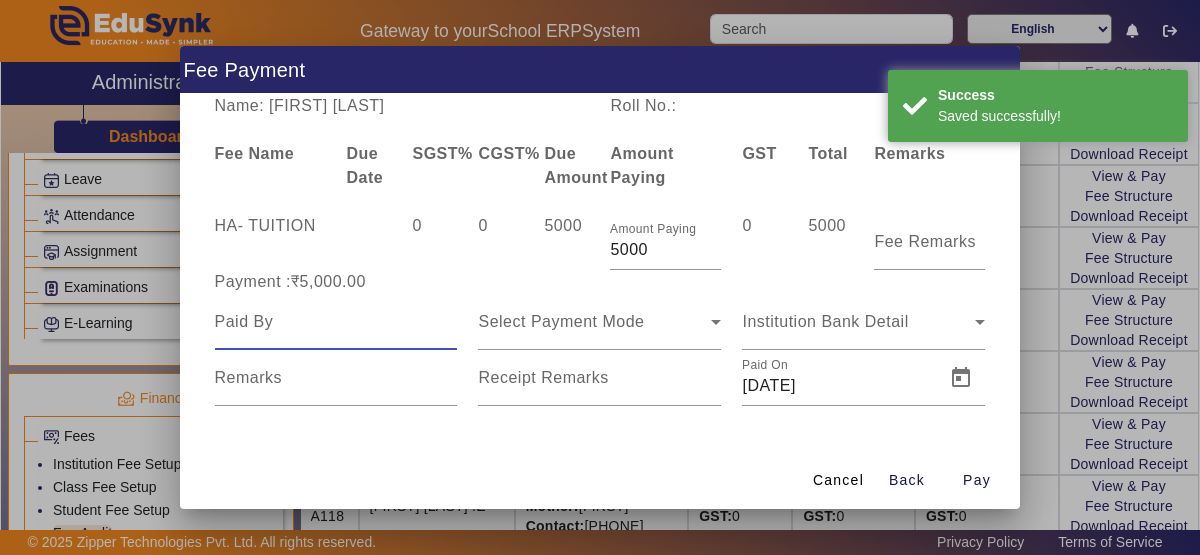 click at bounding box center (336, 322) 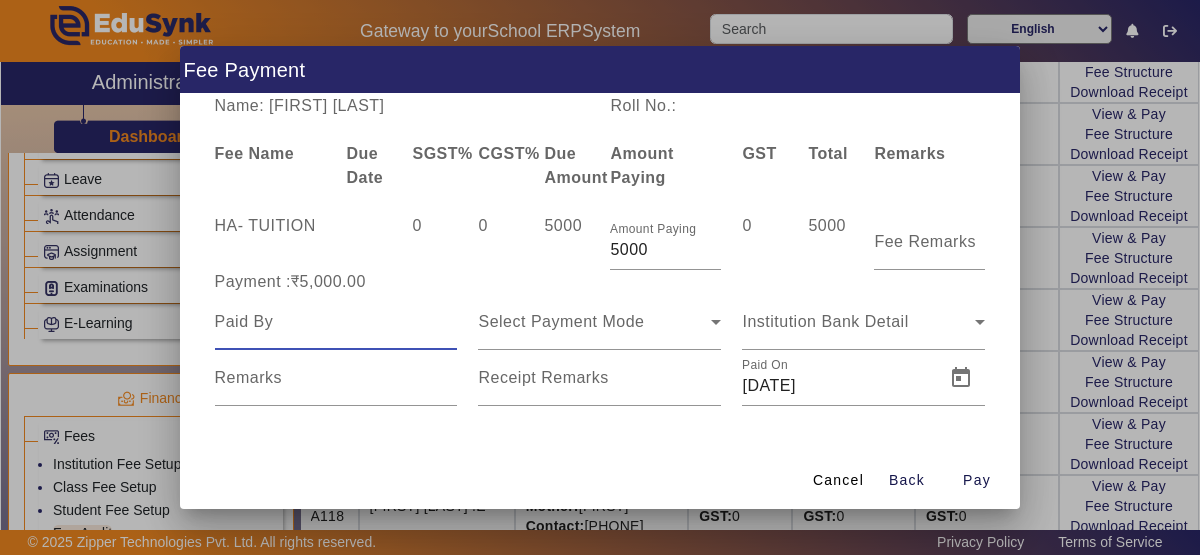 type on "n" 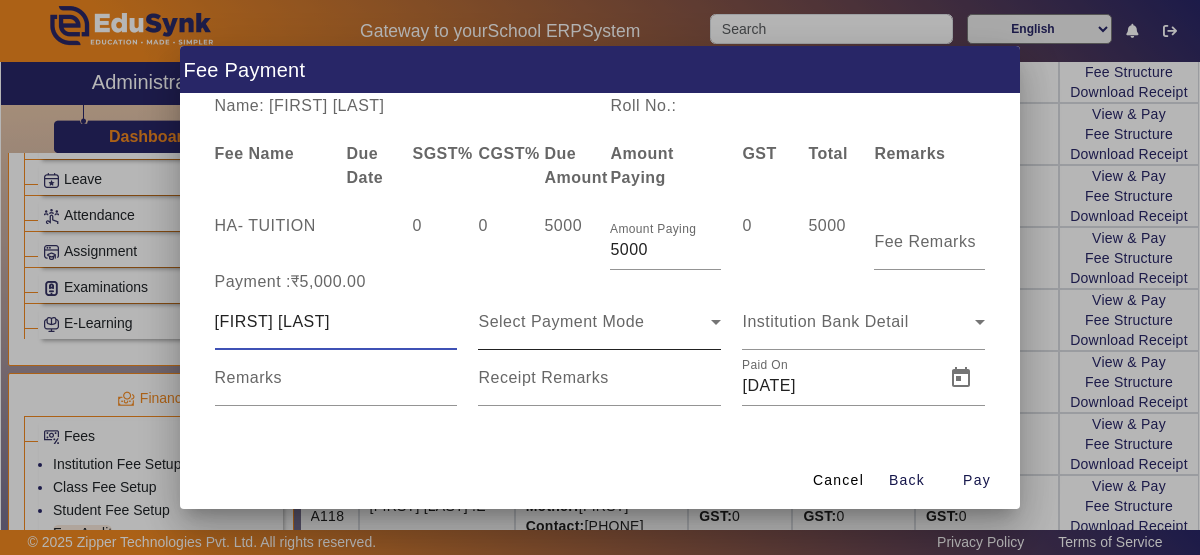 type on "[FIRST] [LAST]" 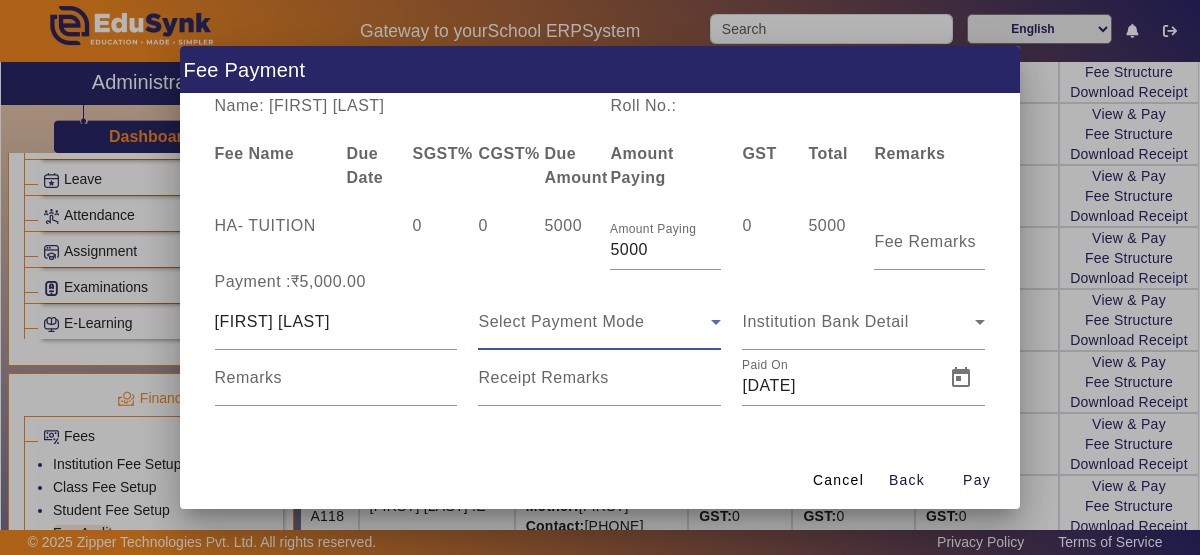 click on "Select Payment Mode" at bounding box center [594, 322] 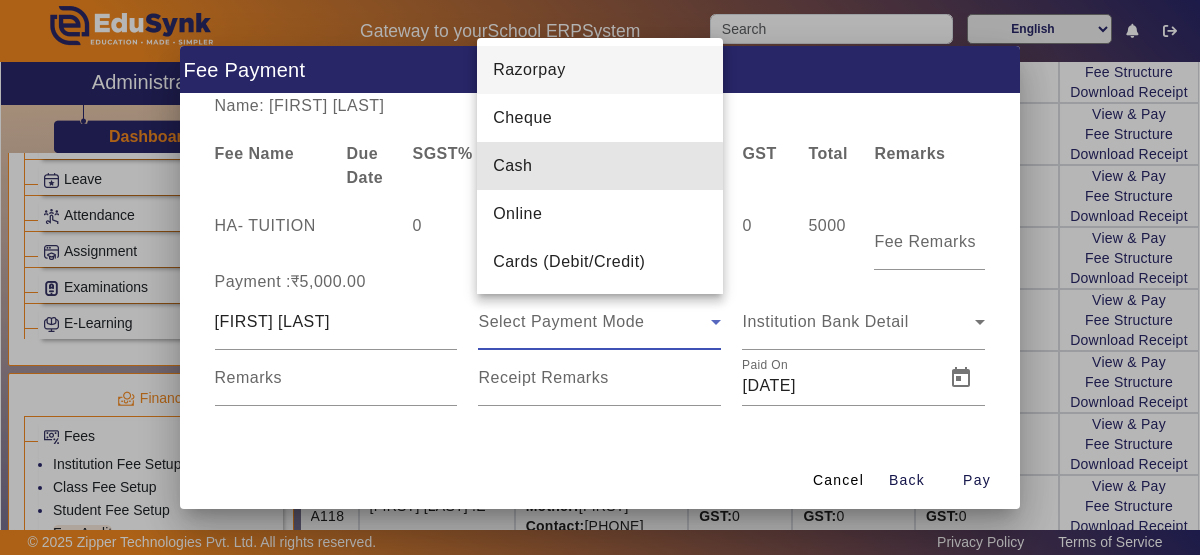 drag, startPoint x: 549, startPoint y: 169, endPoint x: 566, endPoint y: 177, distance: 18.788294 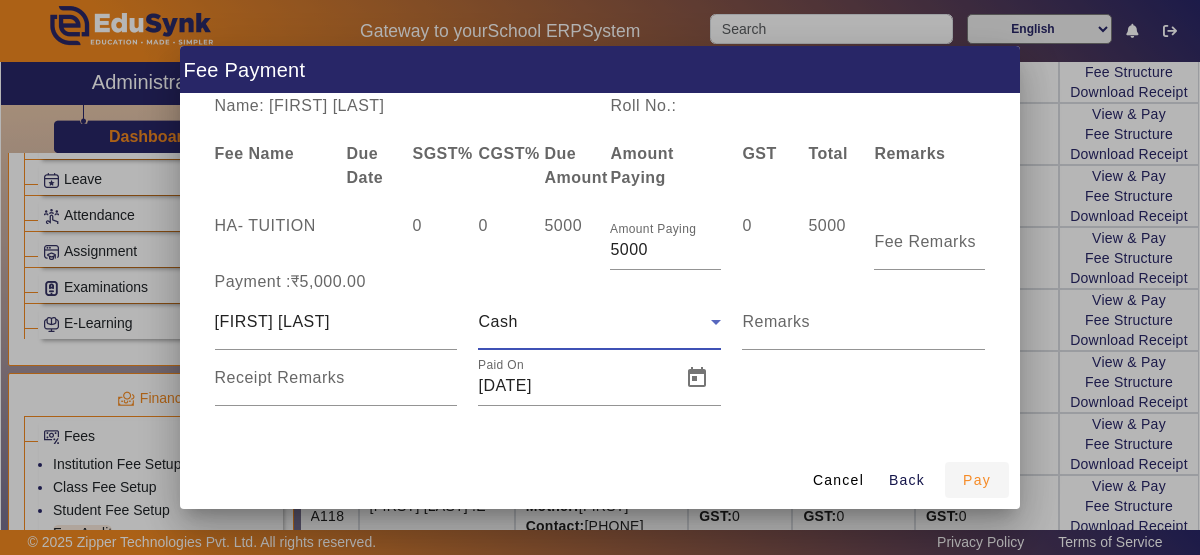 click at bounding box center (977, 480) 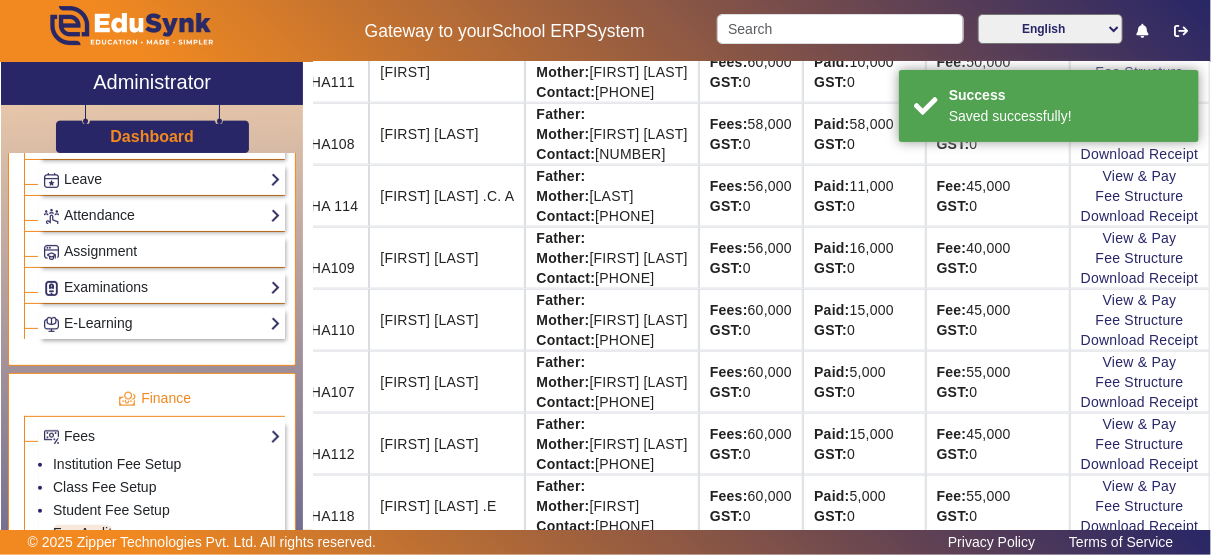 scroll, scrollTop: 40, scrollLeft: 129, axis: both 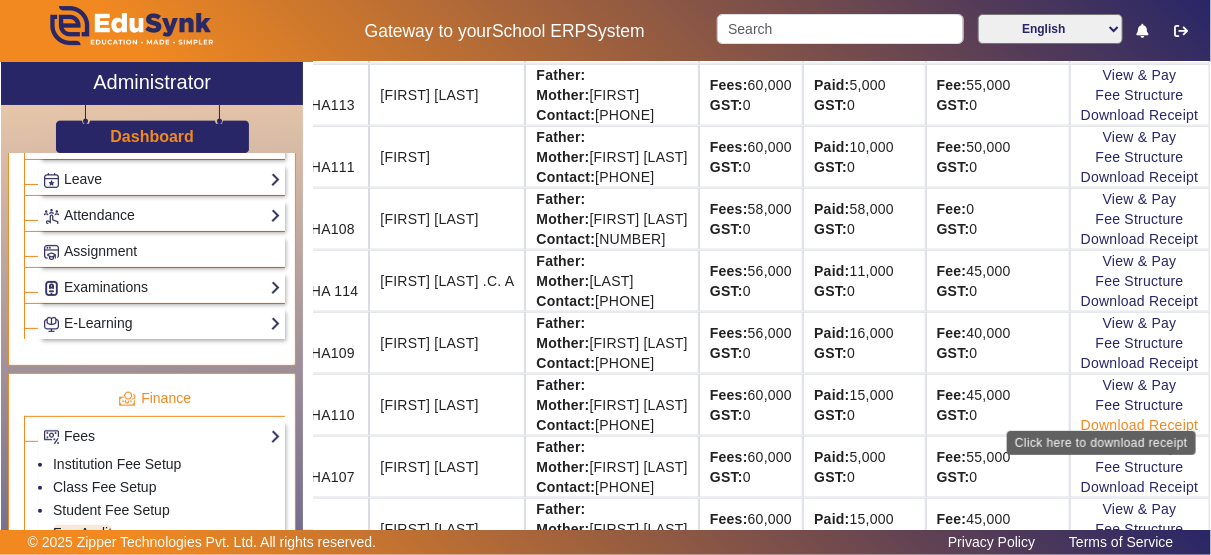 click on "Download Receipt" 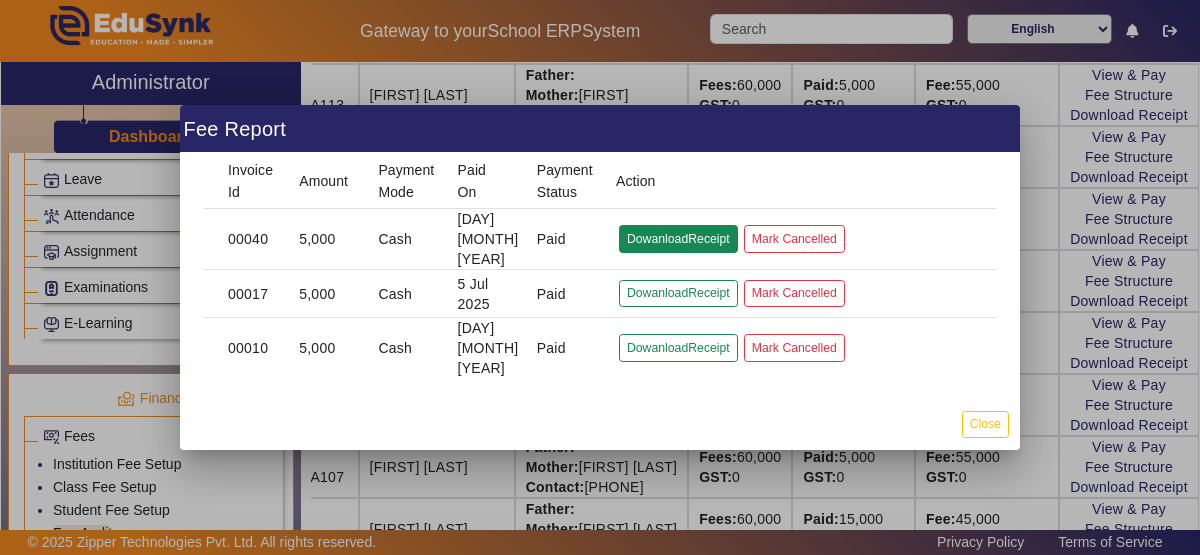click on "DowanloadReceipt" at bounding box center (678, 293) 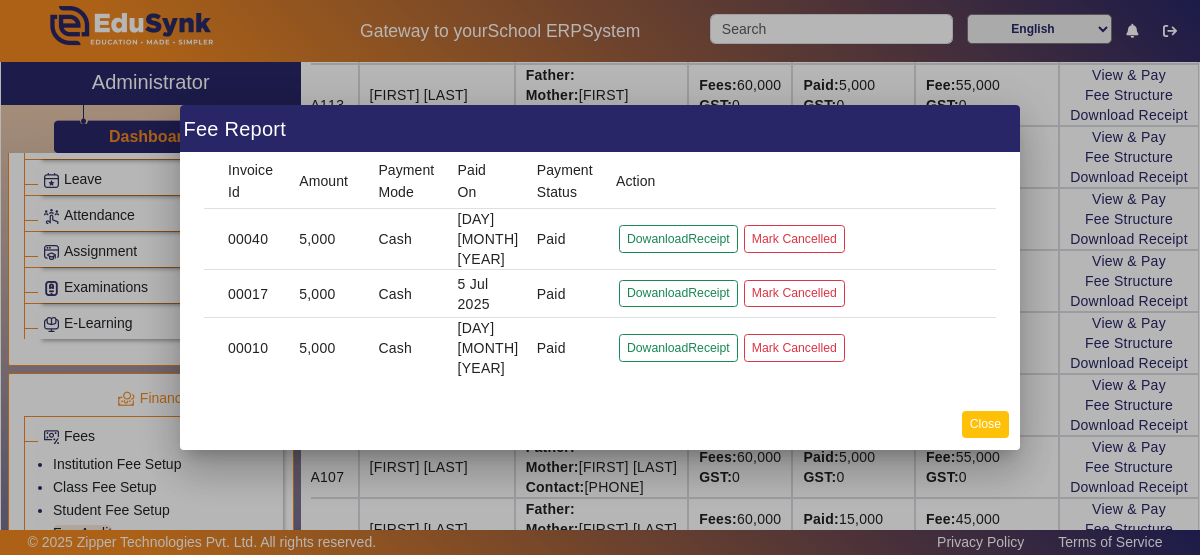 click on "Close" 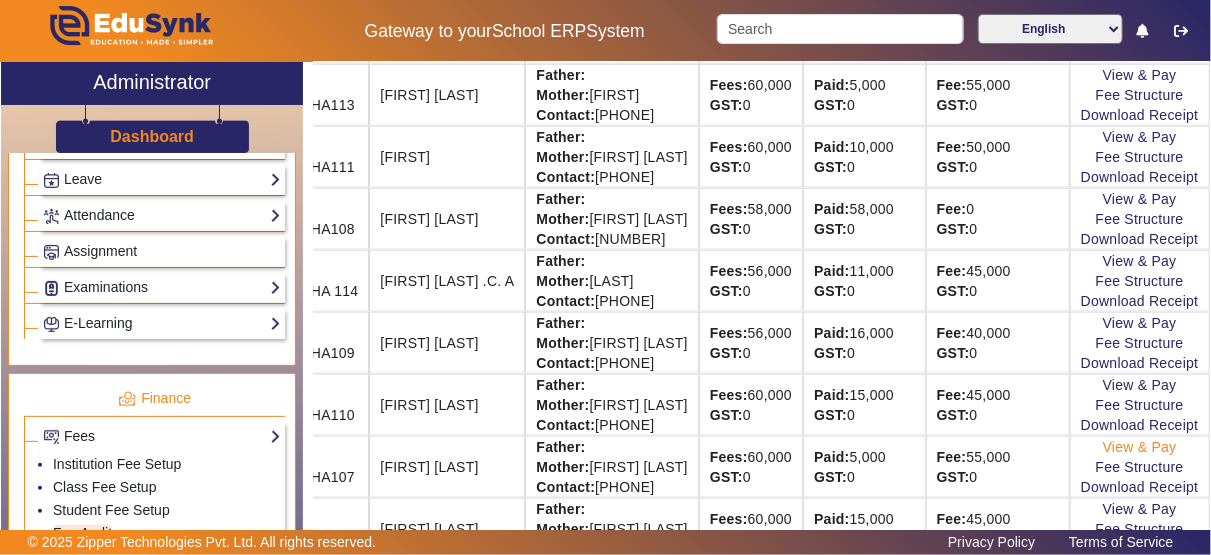 click on "View & Pay" 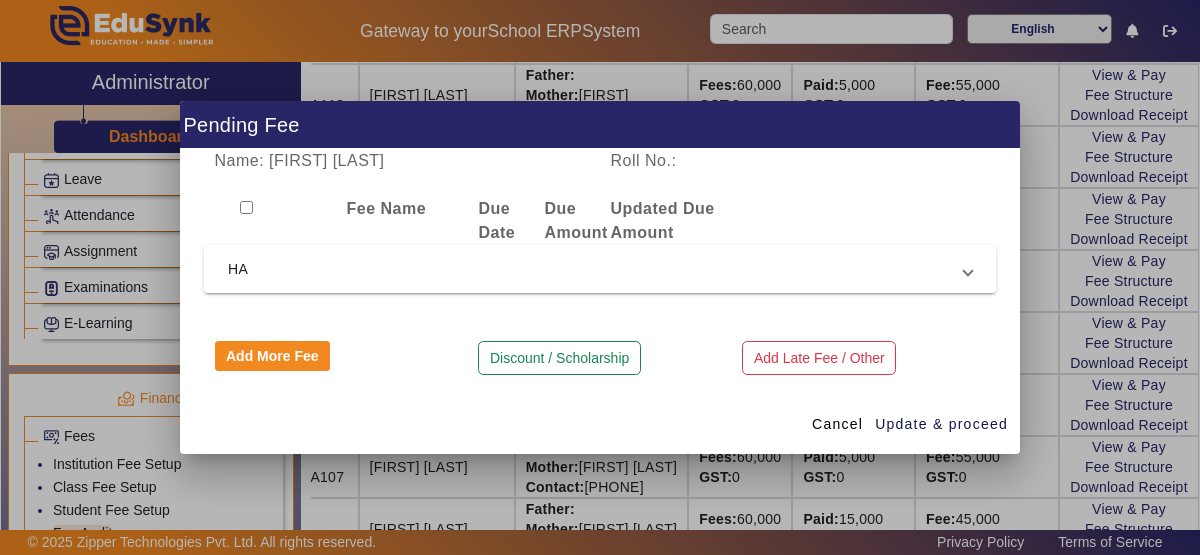 click on "HA" at bounding box center [600, 269] 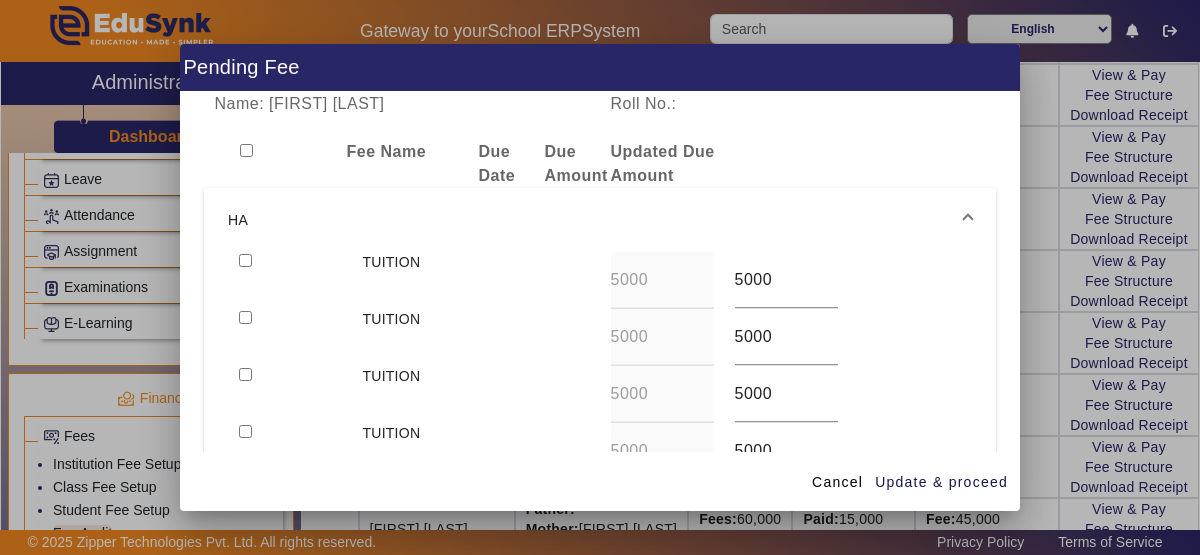 click at bounding box center (245, 317) 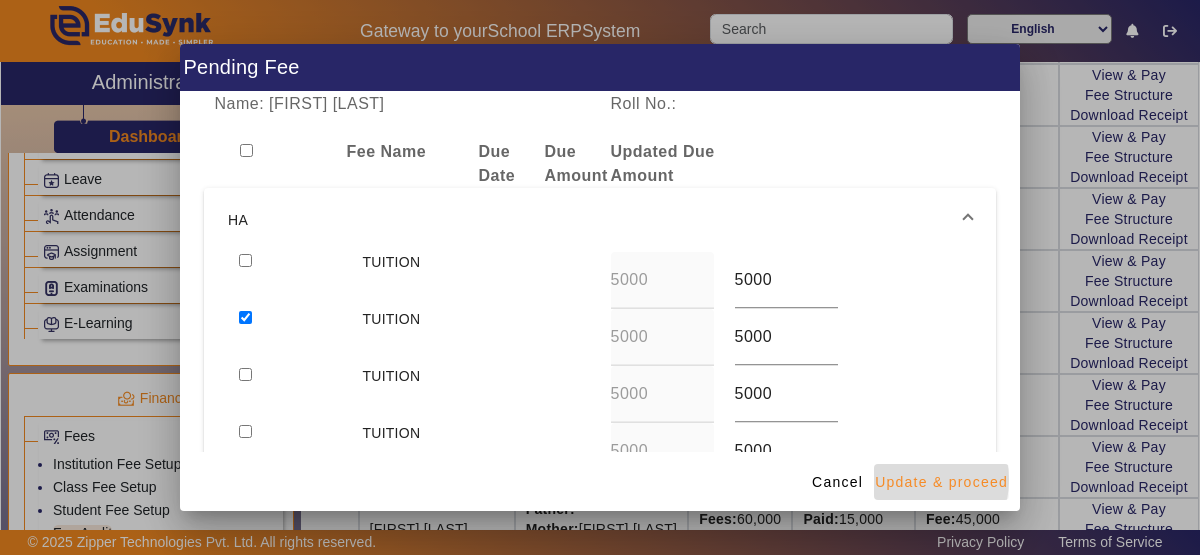 click on "Update & proceed" at bounding box center (941, 482) 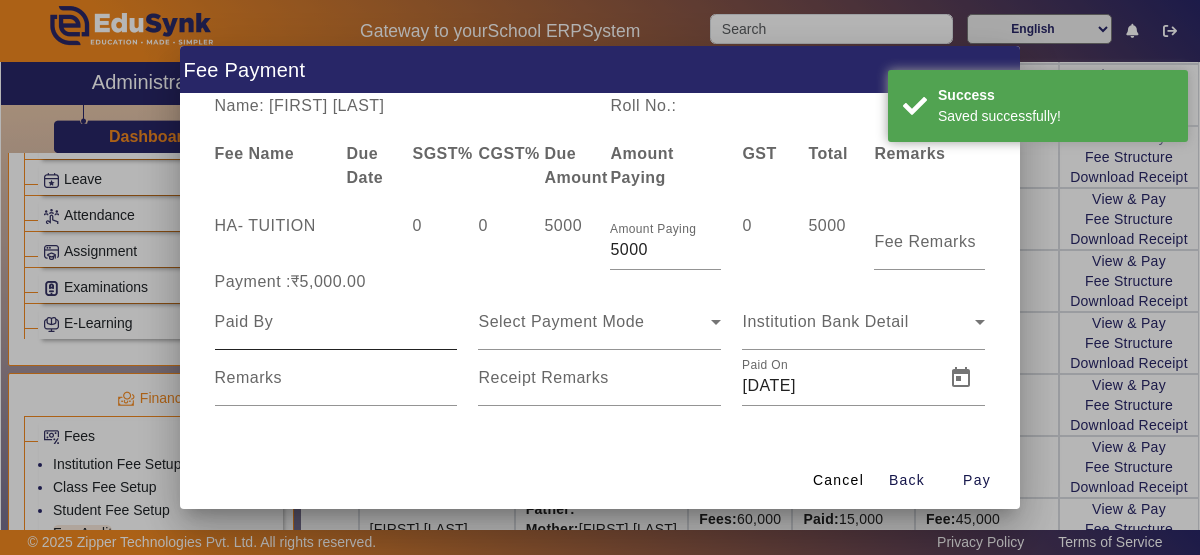 click at bounding box center (336, 322) 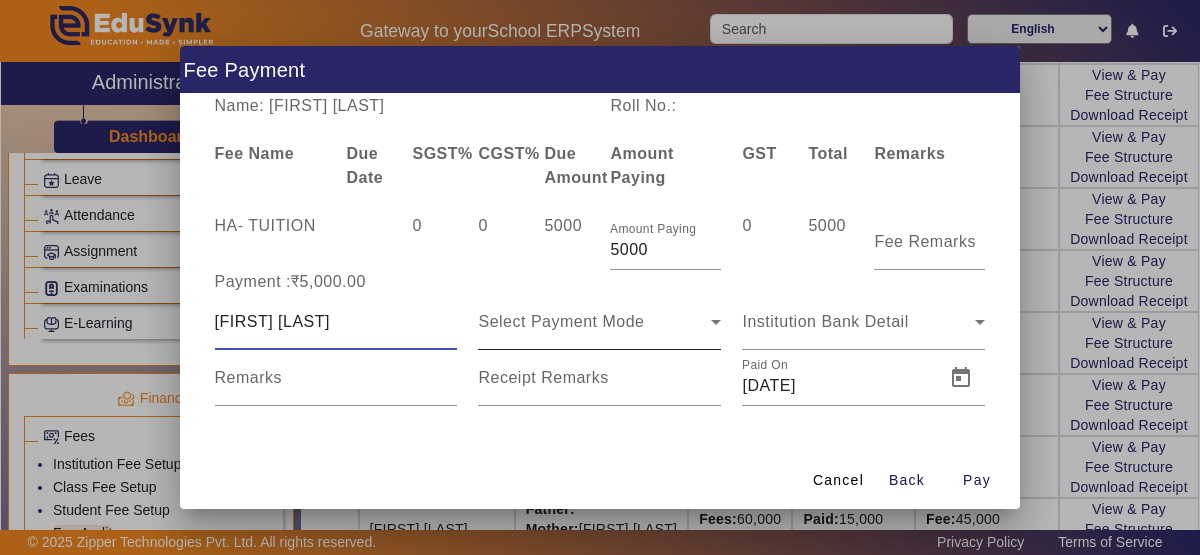 type on "[FIRST] [LAST]" 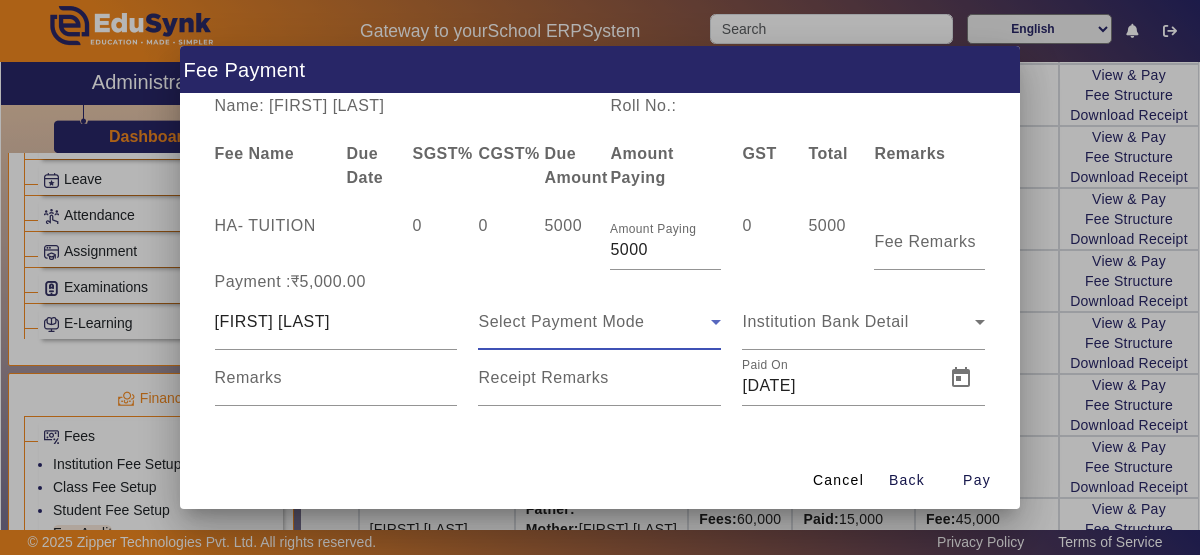 click 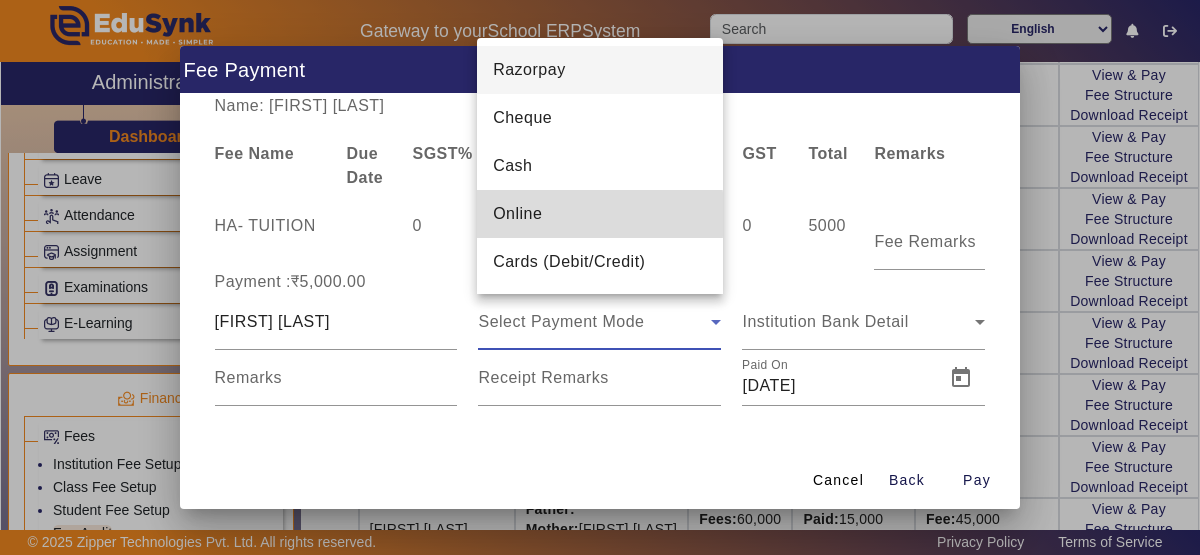 click on "Online" at bounding box center [517, 214] 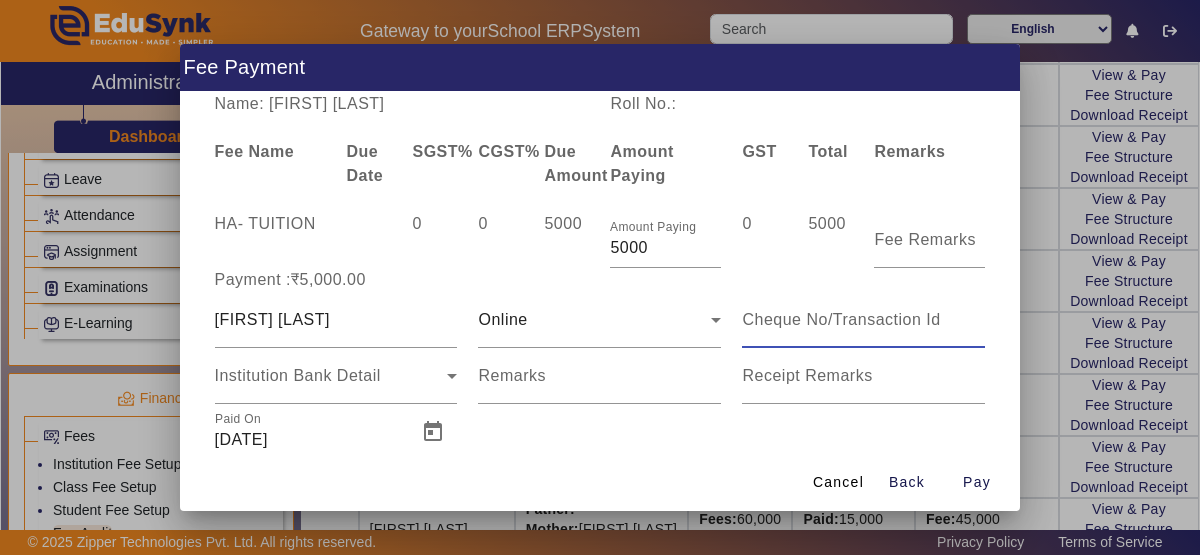 click at bounding box center [863, 320] 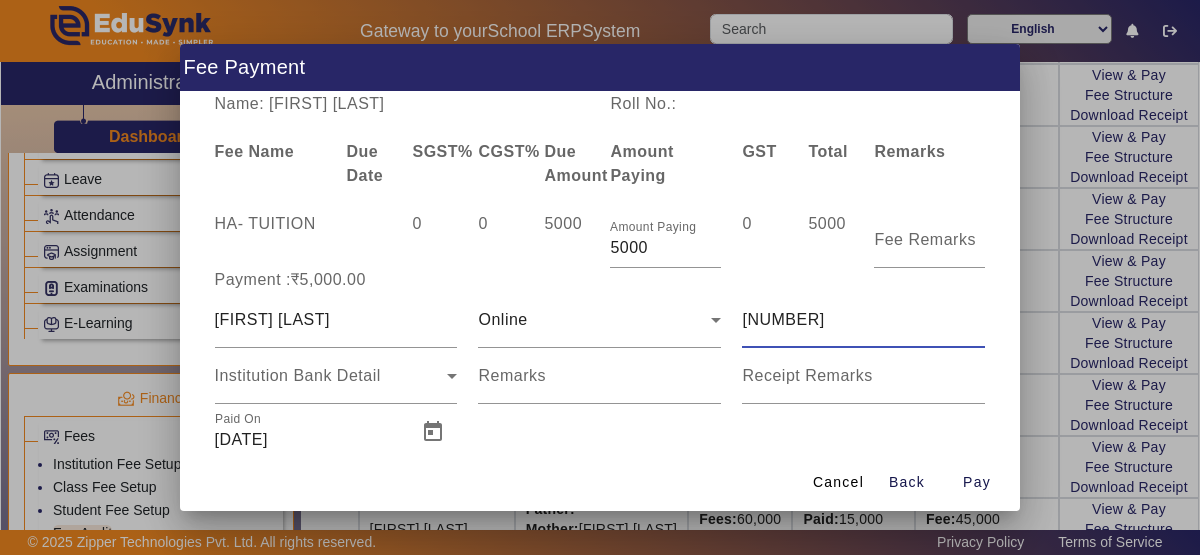 type on "[NUMBER]" 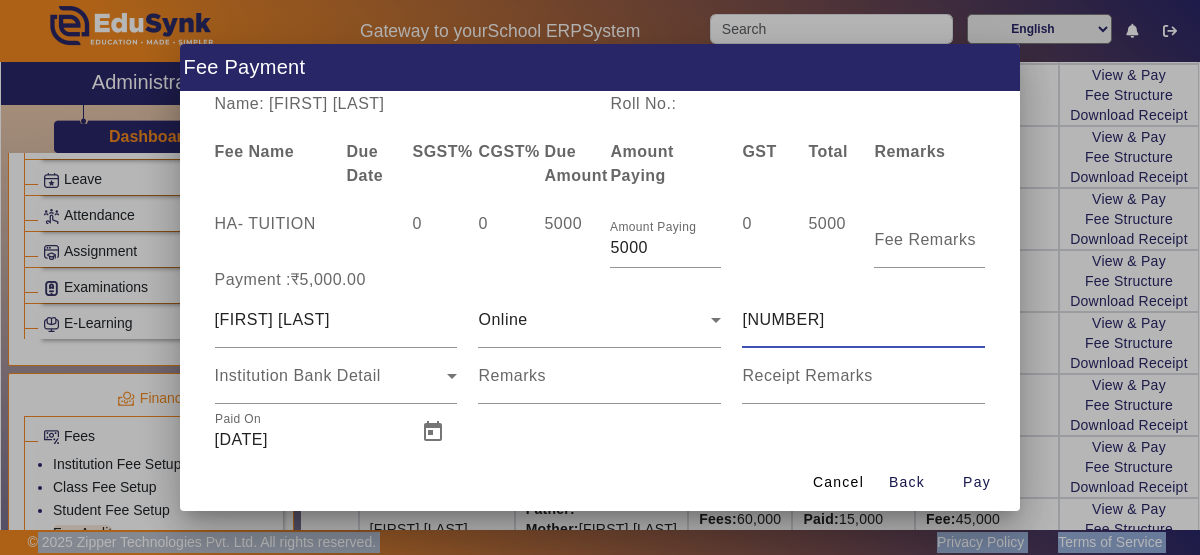 click on "Gateway to your School ERP System English हिंदी (Hindi) ಕನ್ನಡ (Kannada) தமிழ் (Tamil) ଓଡିଆ (Odia) ਪੰਜਾਬੀ (Punjabi) मराठी (Marathi) മലയാളം (Malayalam) తెలుగు (Telugu) অসমীয়া (Assamese) ગુજરાતી (Gujarati) বাংলা (Bengali) X Administrator Dashboard Administration Institution Institution Details Session Configuration Classes/Batches Subjects Students Staff Teachers Non Teaching Staff Driver Support Staff Transportation Overview Vehicle Directory Routes Trip Record Library Overview Configuration Book Lists Issue a Book List of Books Issued Card Penalties ID Card Students Teachers Non Teaching Staff Template Birthday Students Admissions Admissions-Enquiry Front Desk Visitors Book Postal Receipt Postal Dispatch Phone Call Logs Complaint Book Report Import History App Invites Other Reports Inventory Gallery List Add List" at bounding box center (600, 277) 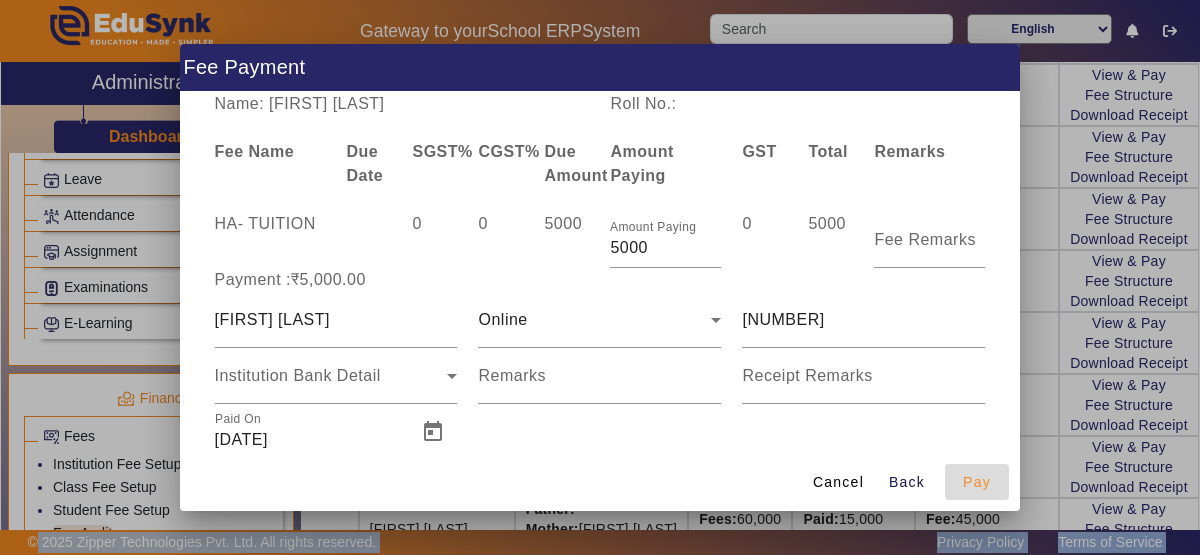 click on "Pay" at bounding box center (977, 482) 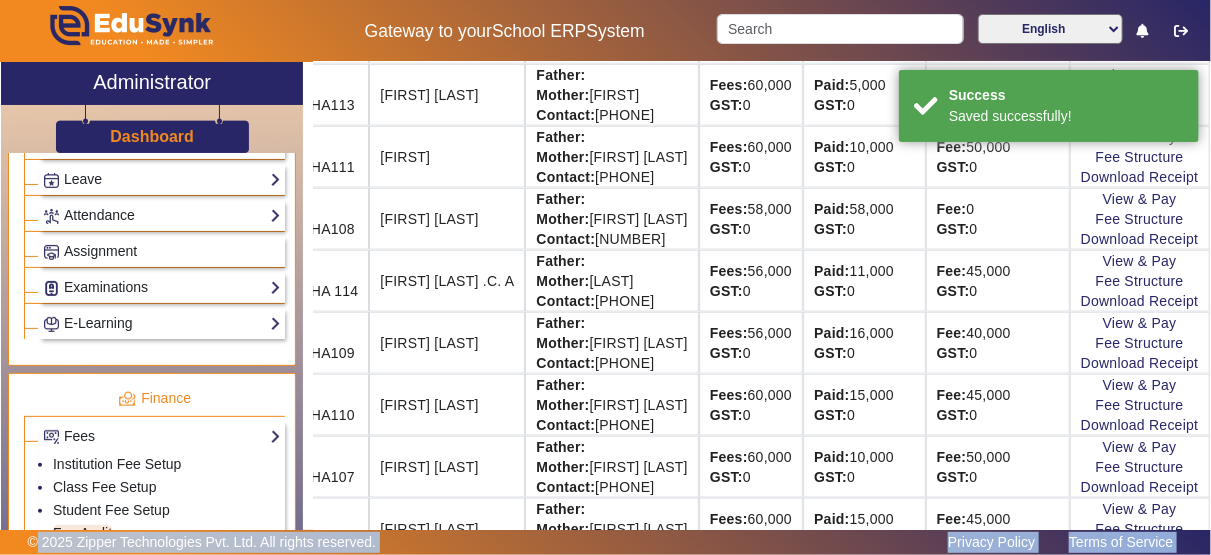 scroll, scrollTop: 0, scrollLeft: 129, axis: horizontal 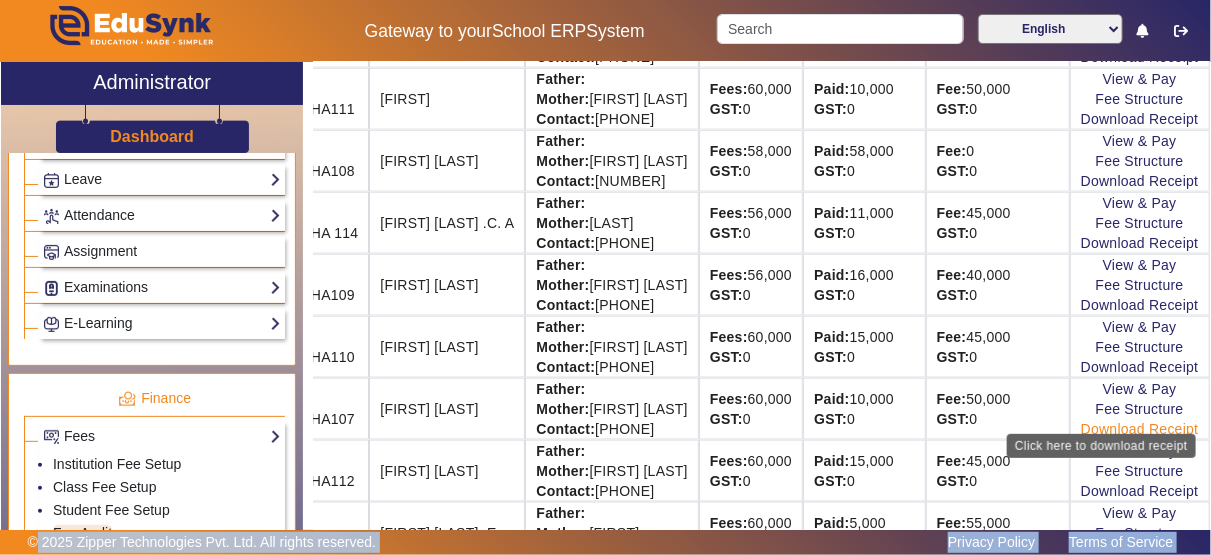 click on "Download Receipt" 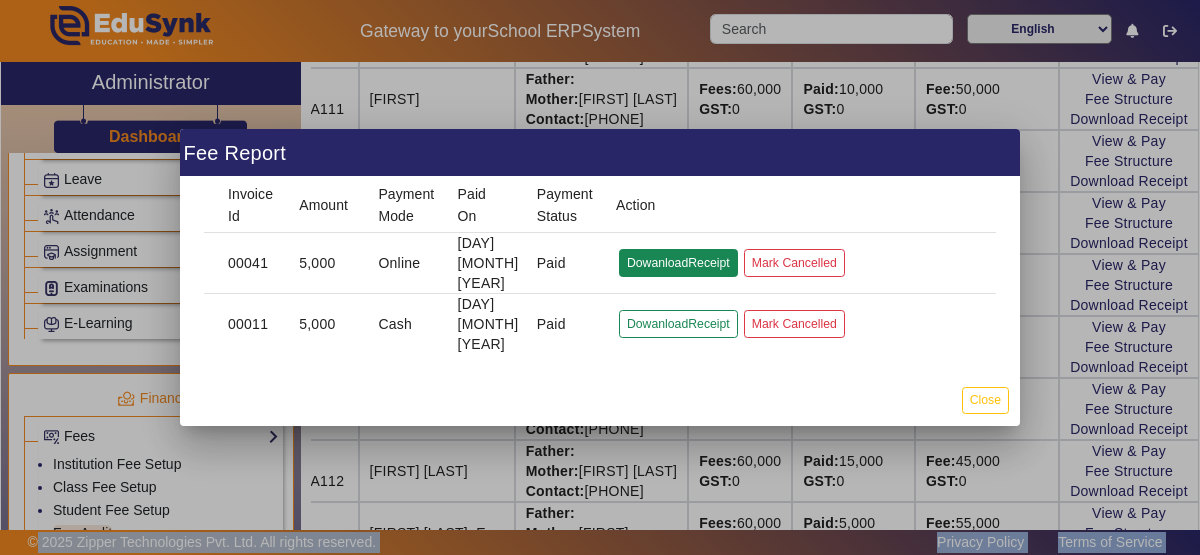 click on "DowanloadReceipt" at bounding box center (678, 323) 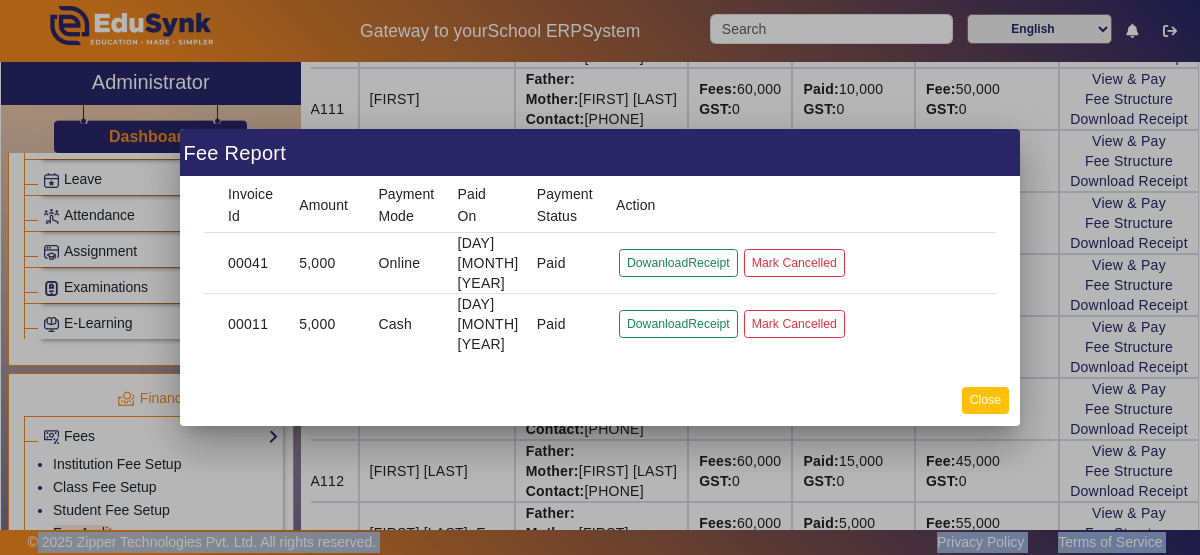 click on "Close" 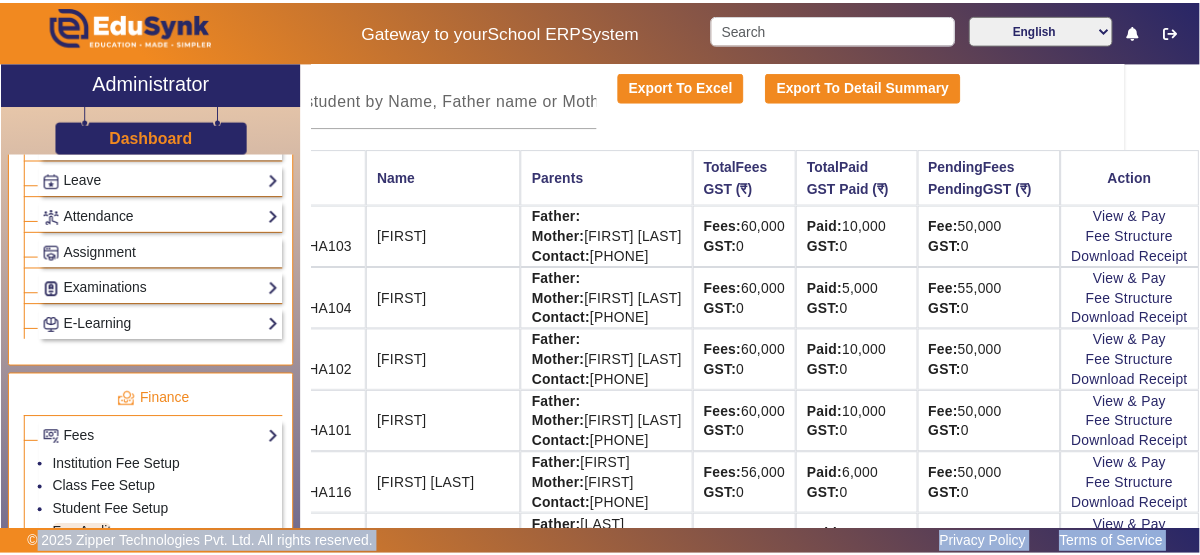scroll, scrollTop: 118, scrollLeft: 129, axis: both 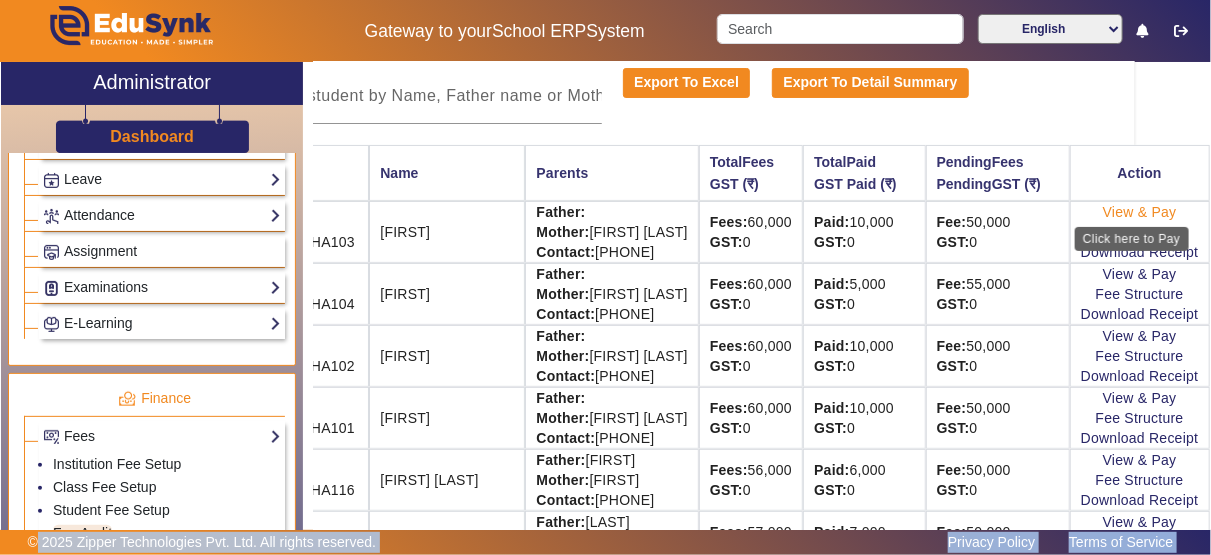 click on "View & Pay" 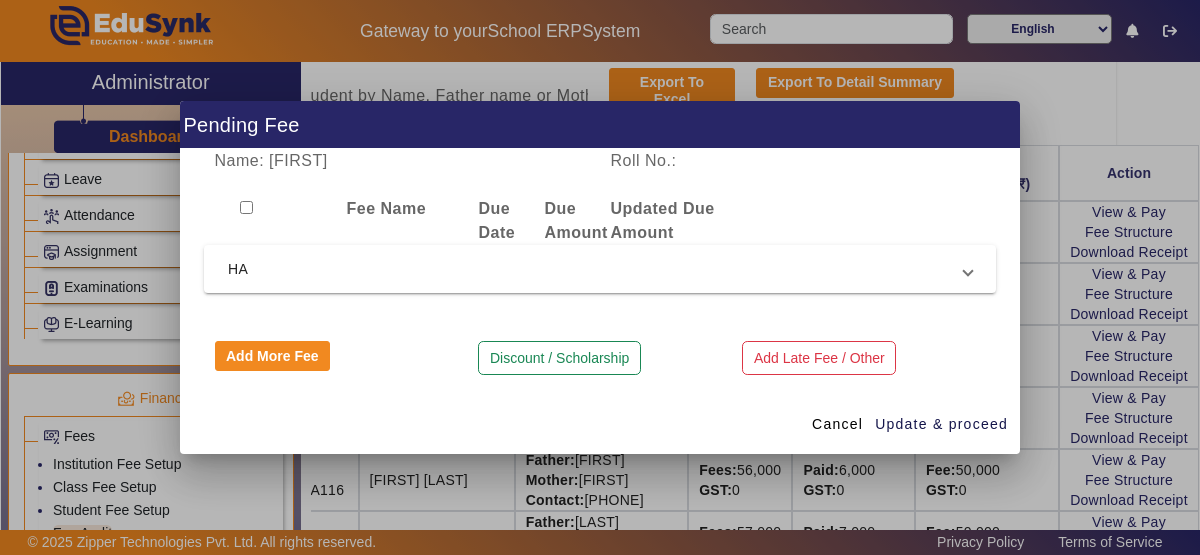 drag, startPoint x: 978, startPoint y: 265, endPoint x: 960, endPoint y: 287, distance: 28.42534 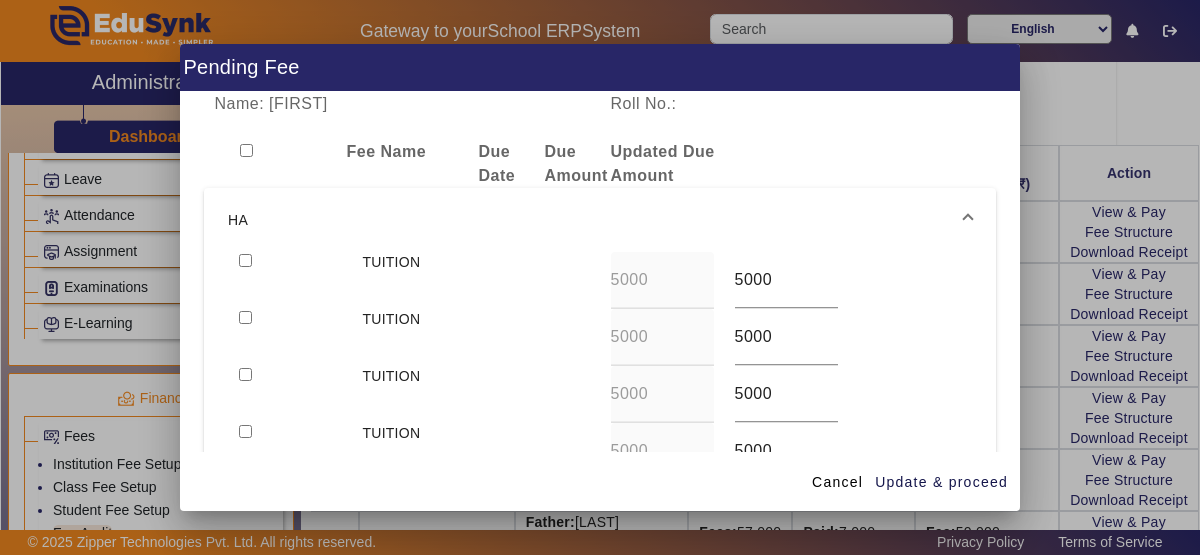 click at bounding box center (245, 260) 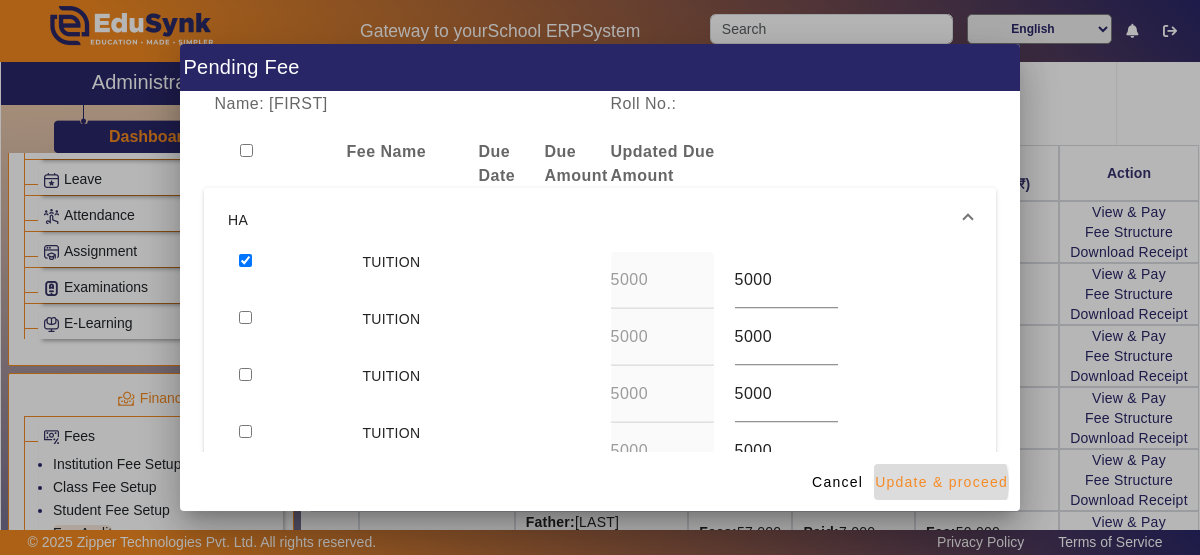click on "Update & proceed" at bounding box center [941, 482] 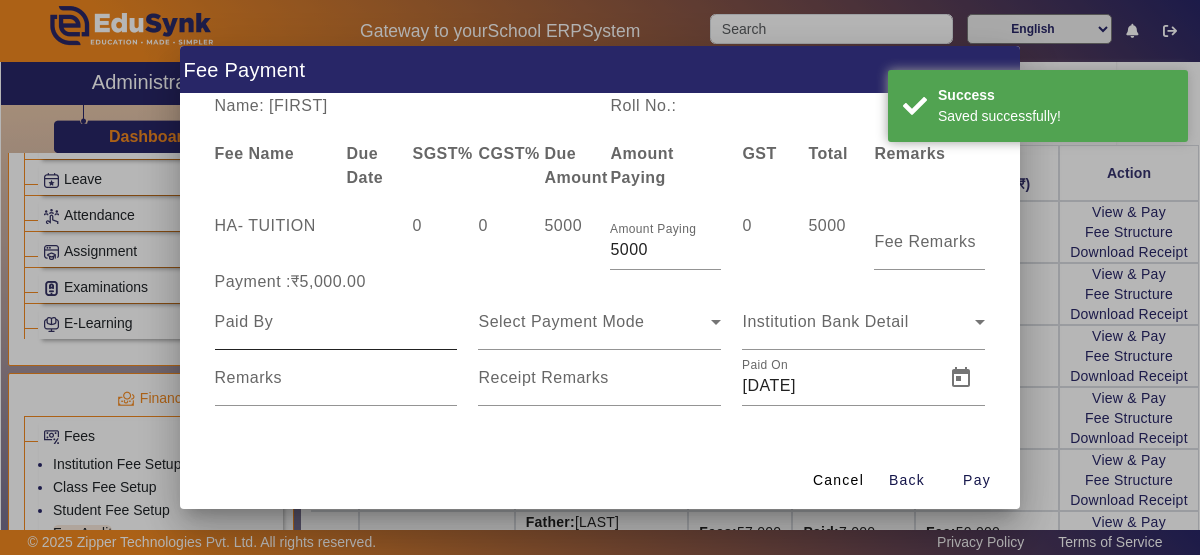 click at bounding box center [336, 322] 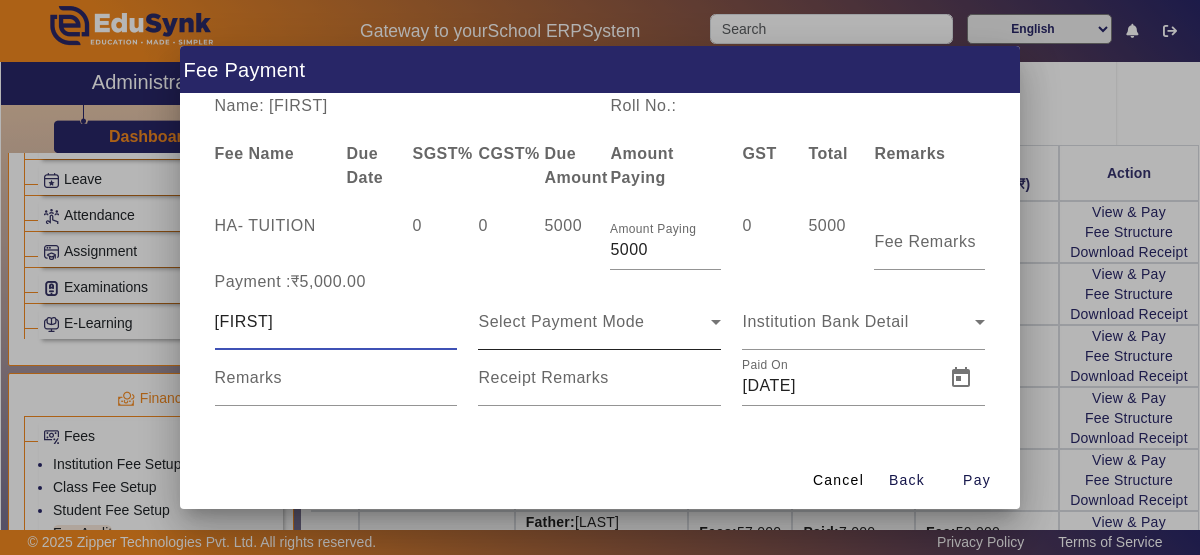 type on "[FIRST]" 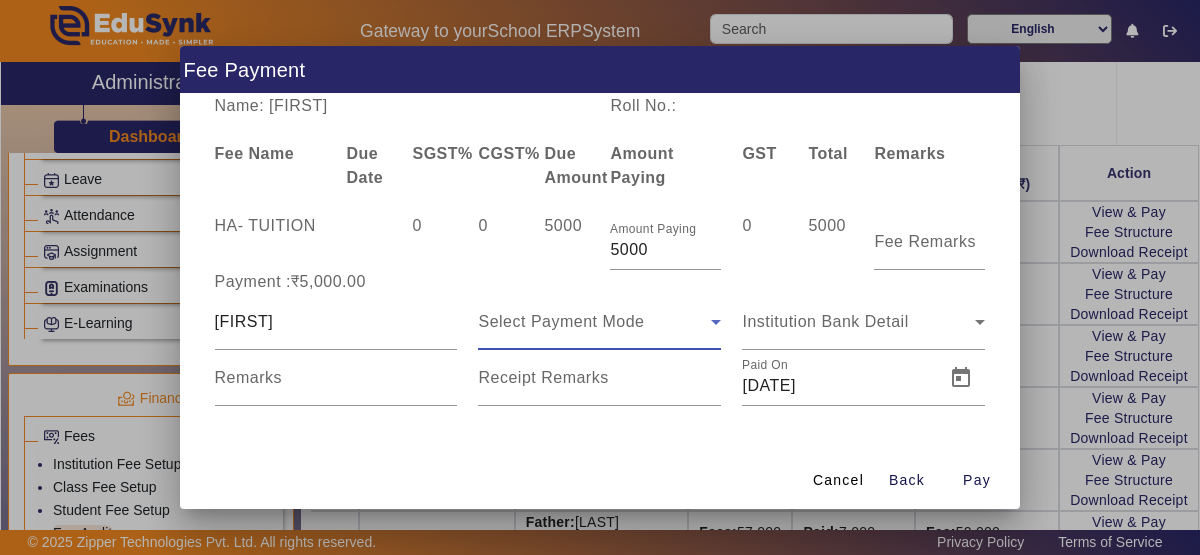 click on "Select Payment Mode" at bounding box center (594, 322) 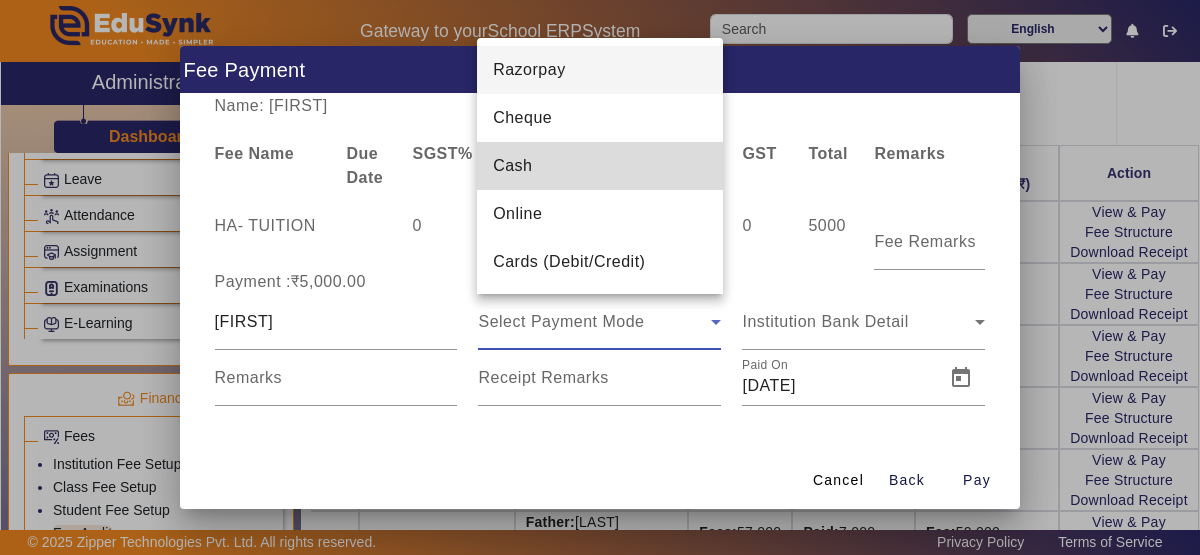 click on "Cash" at bounding box center (600, 166) 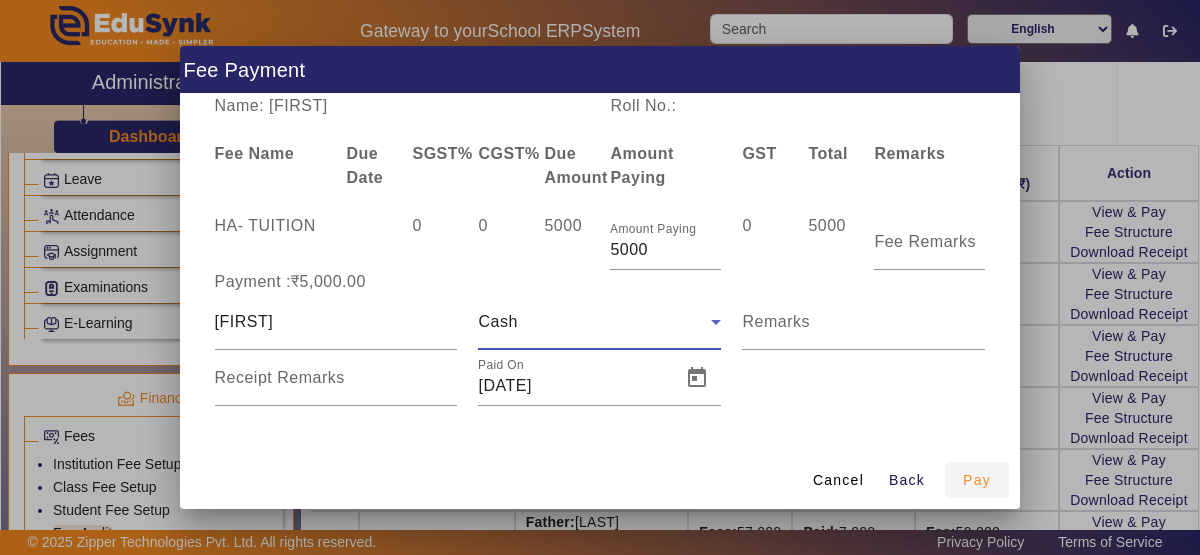 click at bounding box center [977, 480] 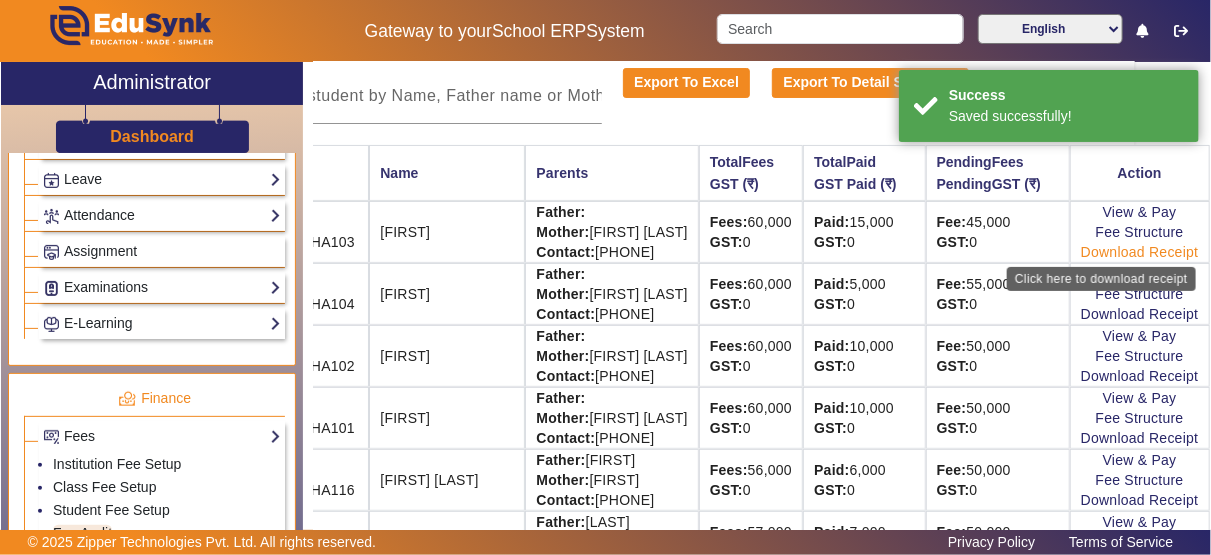 click on "Download Receipt" 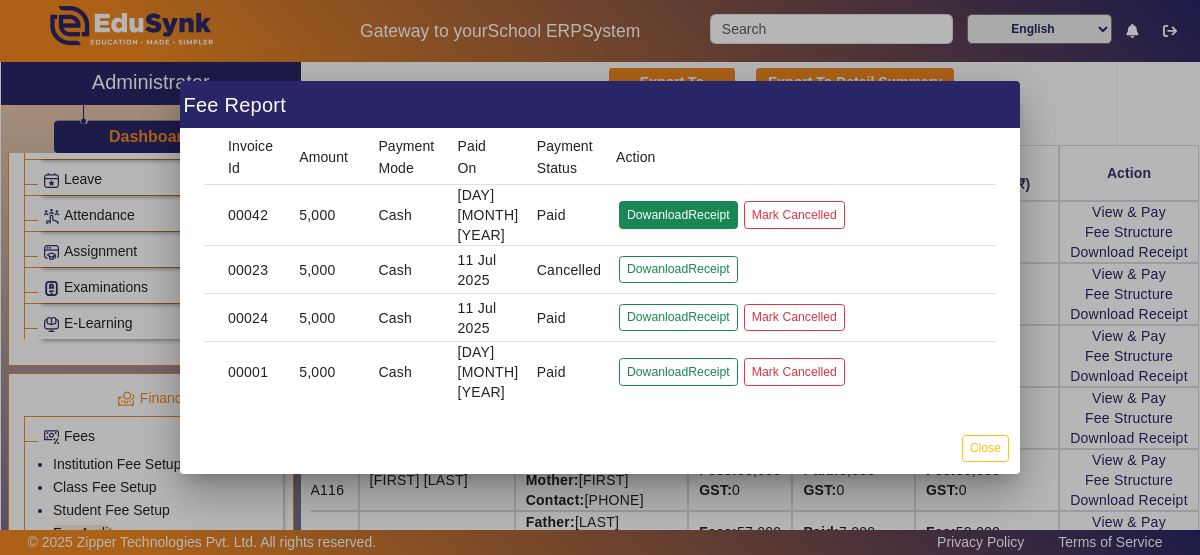 click on "DowanloadReceipt" at bounding box center [678, 269] 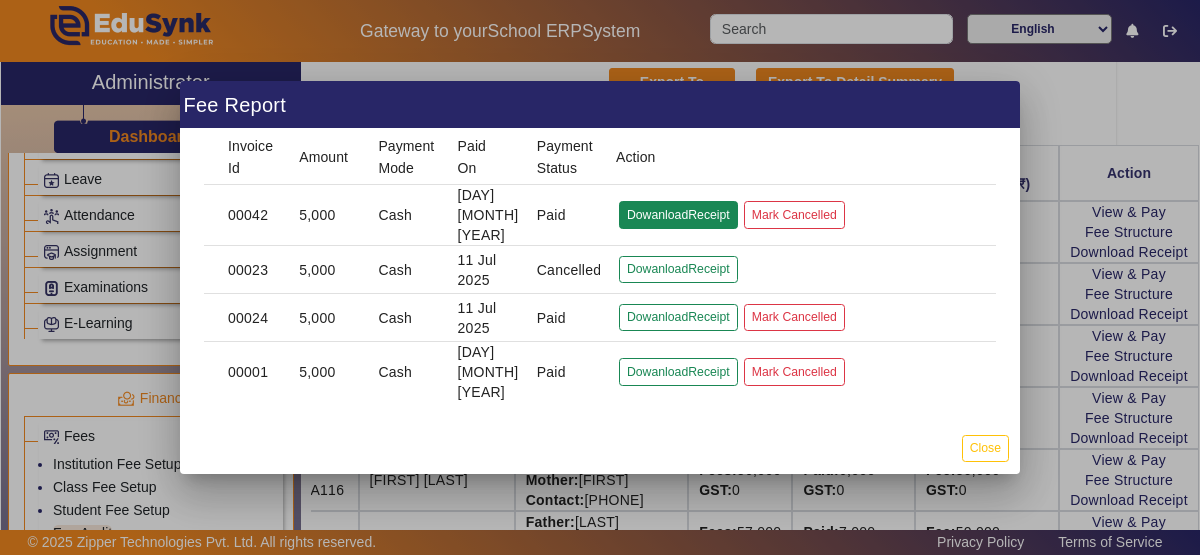click on "DowanloadReceipt" at bounding box center [678, 269] 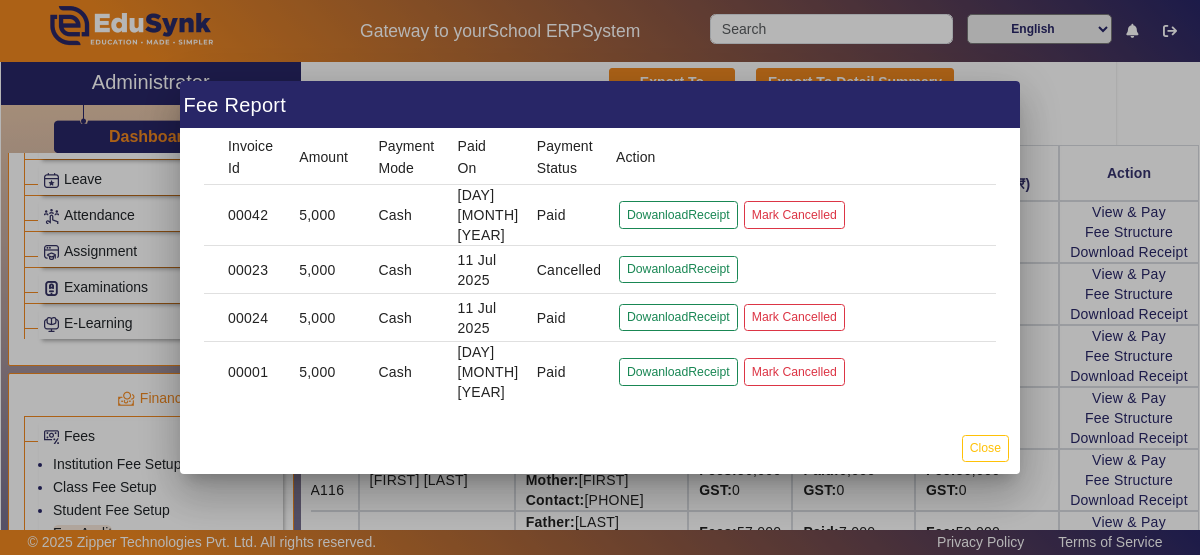 click at bounding box center (600, 277) 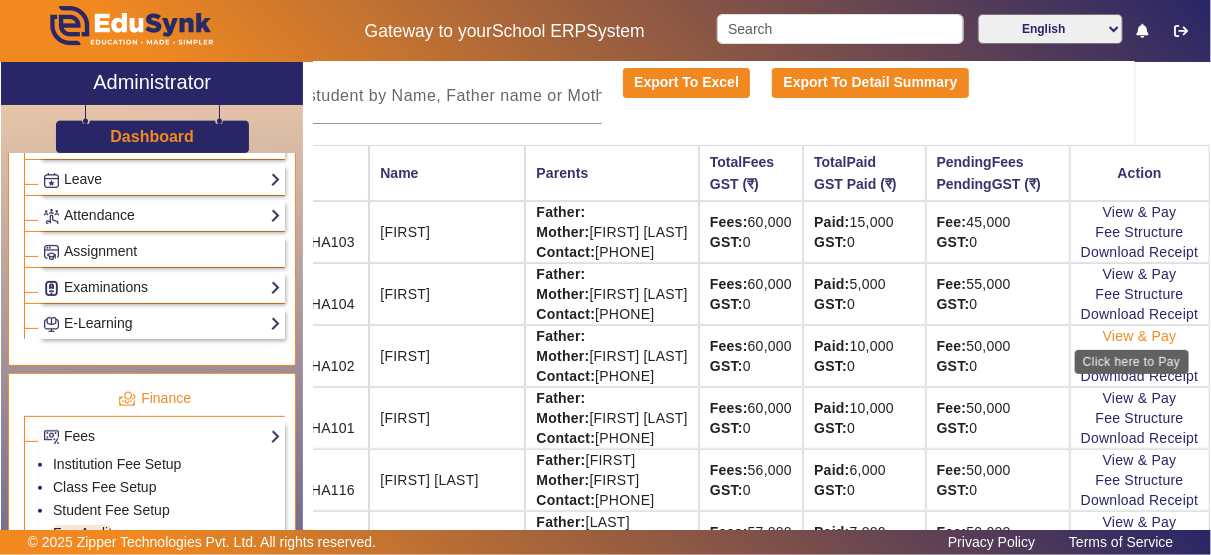 click on "View & Pay" 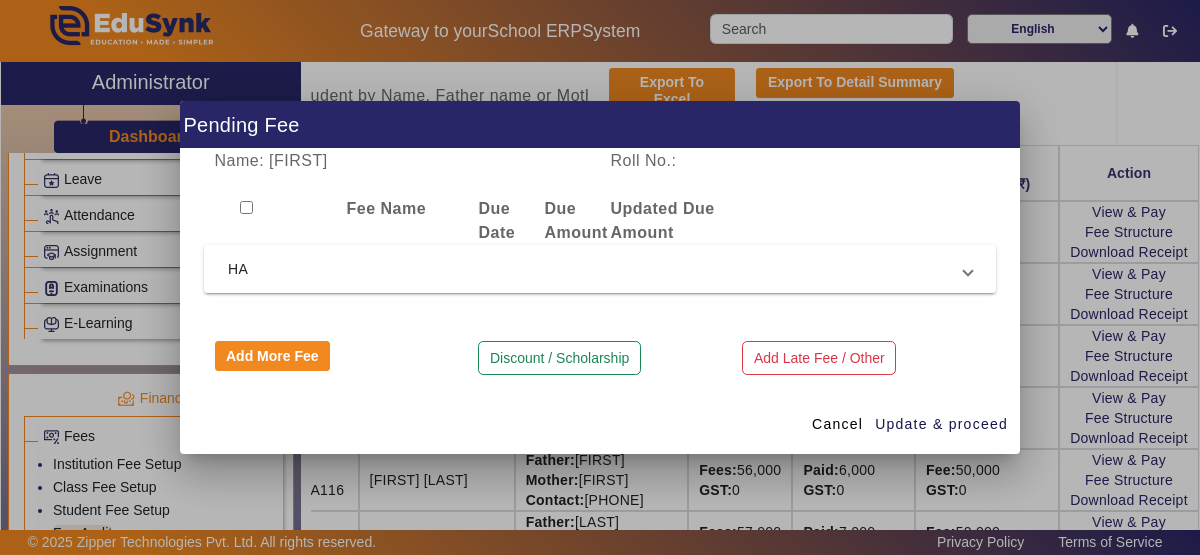 click on "HA" at bounding box center (596, 269) 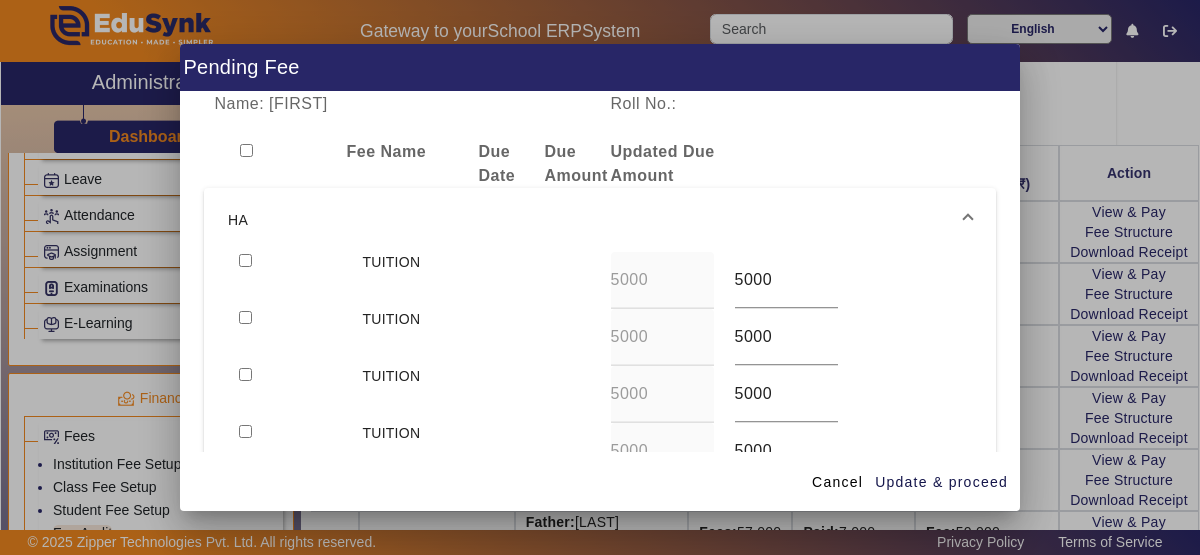 click at bounding box center (245, 260) 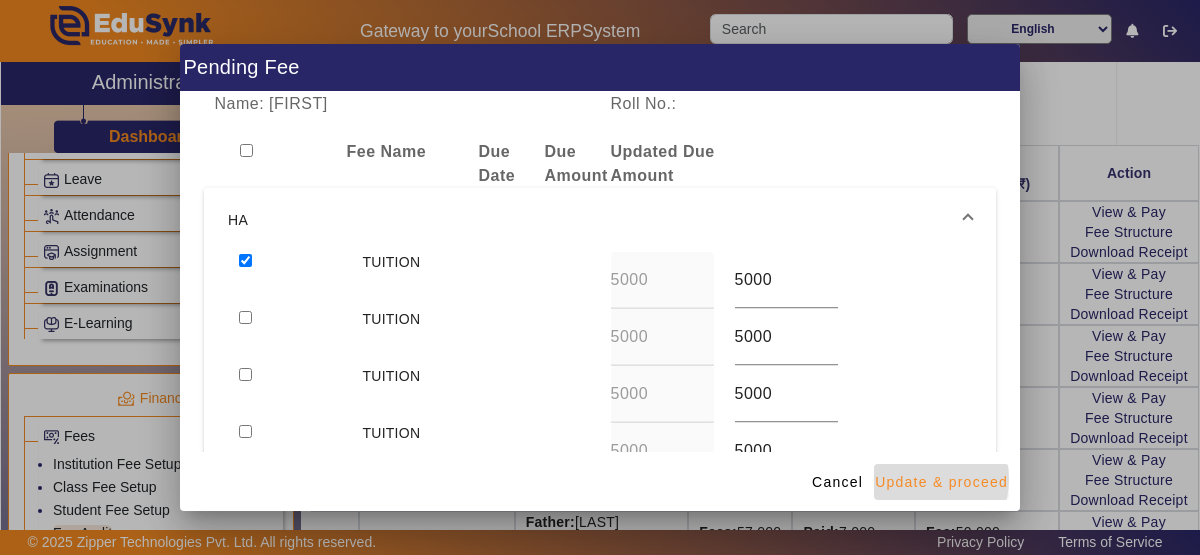 click on "Update & proceed" at bounding box center (941, 482) 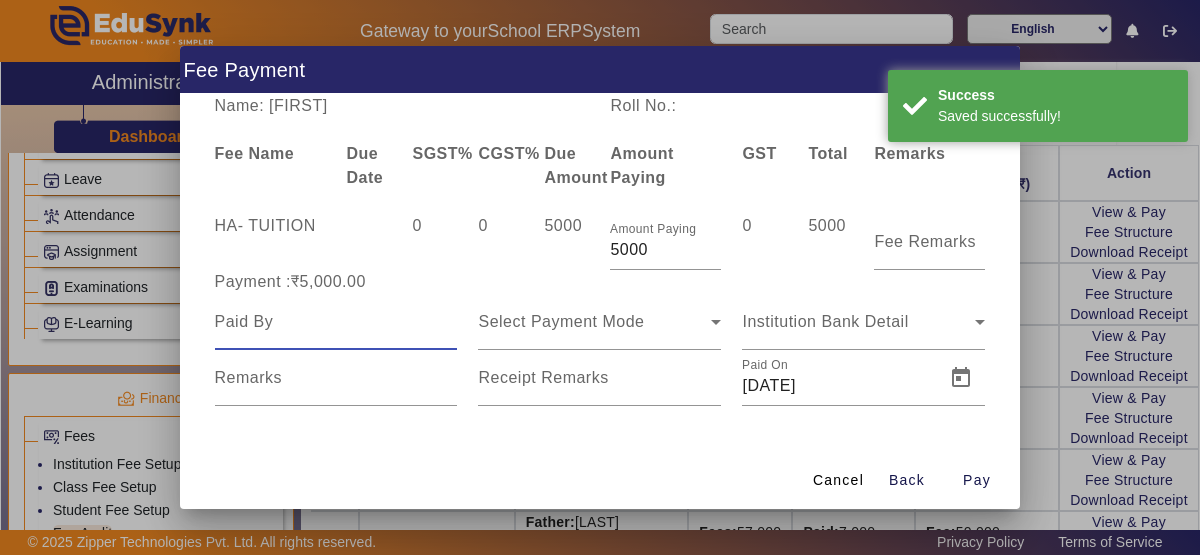 click at bounding box center [336, 322] 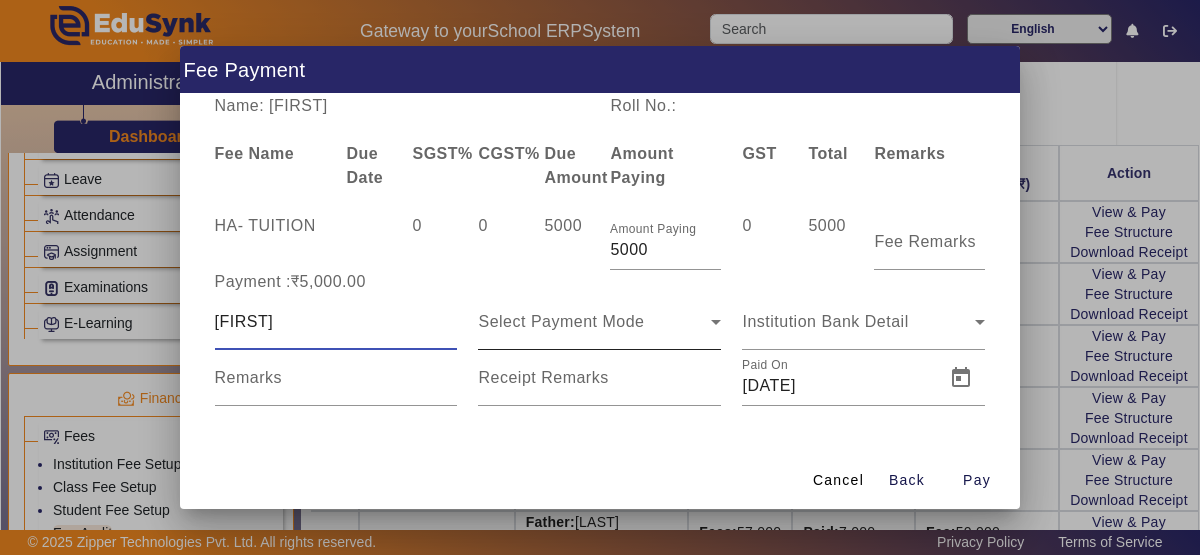 type on "[FIRST]" 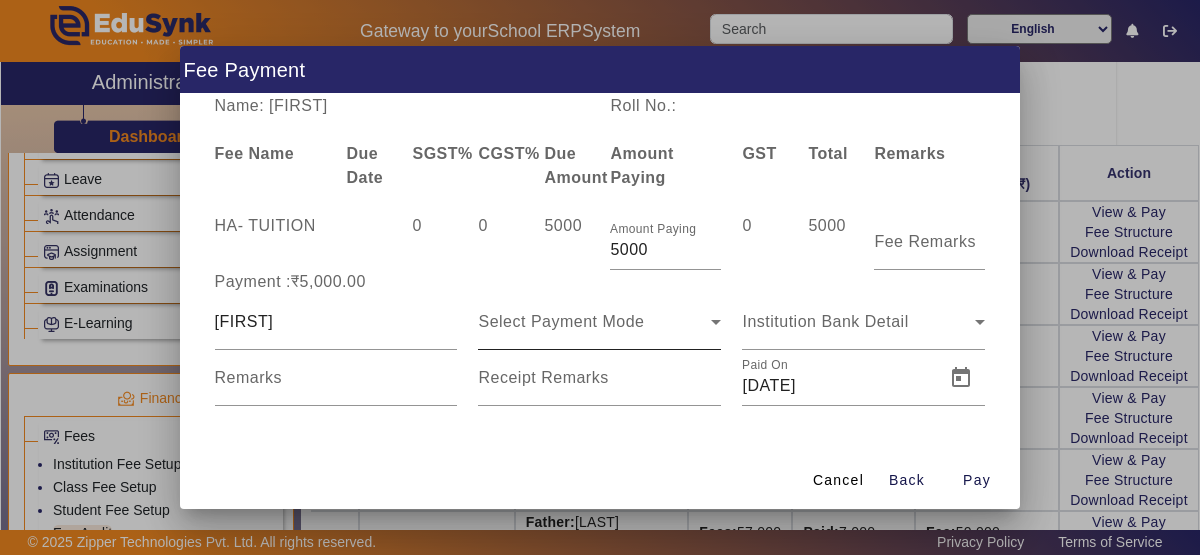 click on "Select Payment Mode" at bounding box center (599, 322) 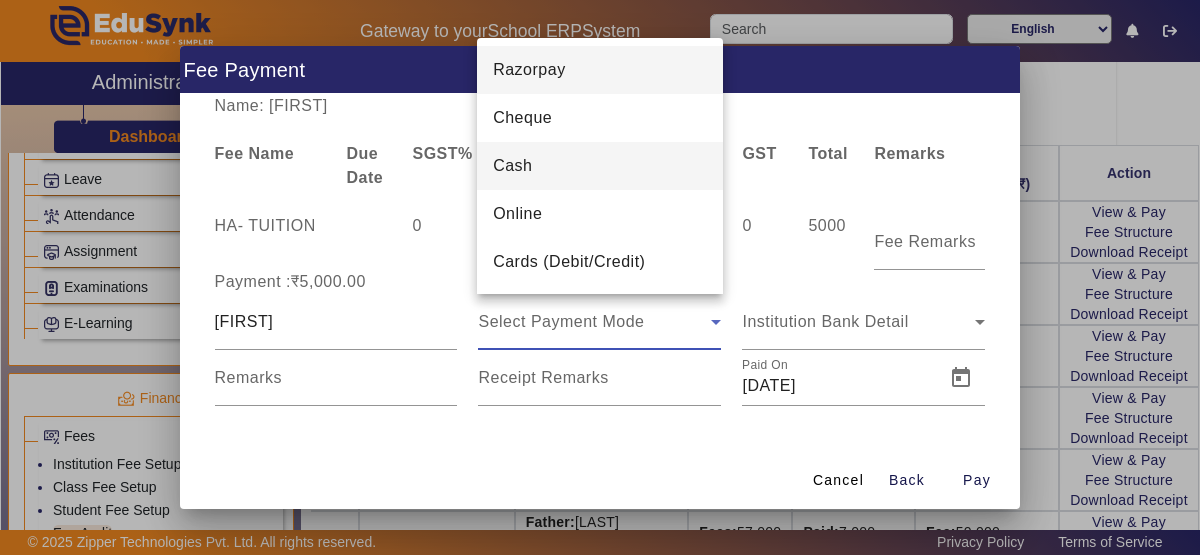 click on "Cash" at bounding box center (600, 166) 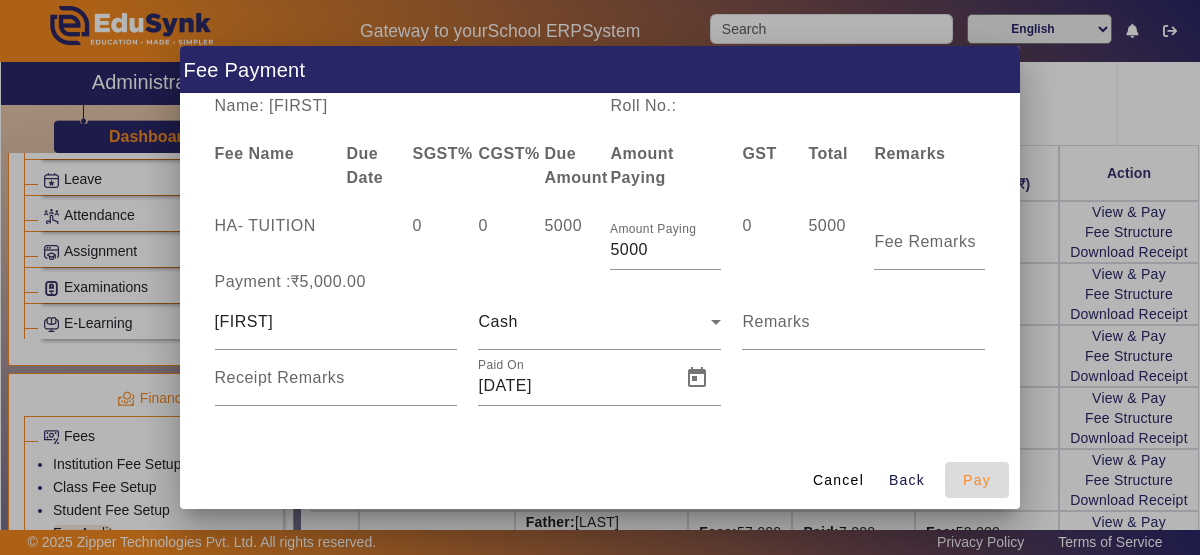 click on "Pay" at bounding box center (977, 480) 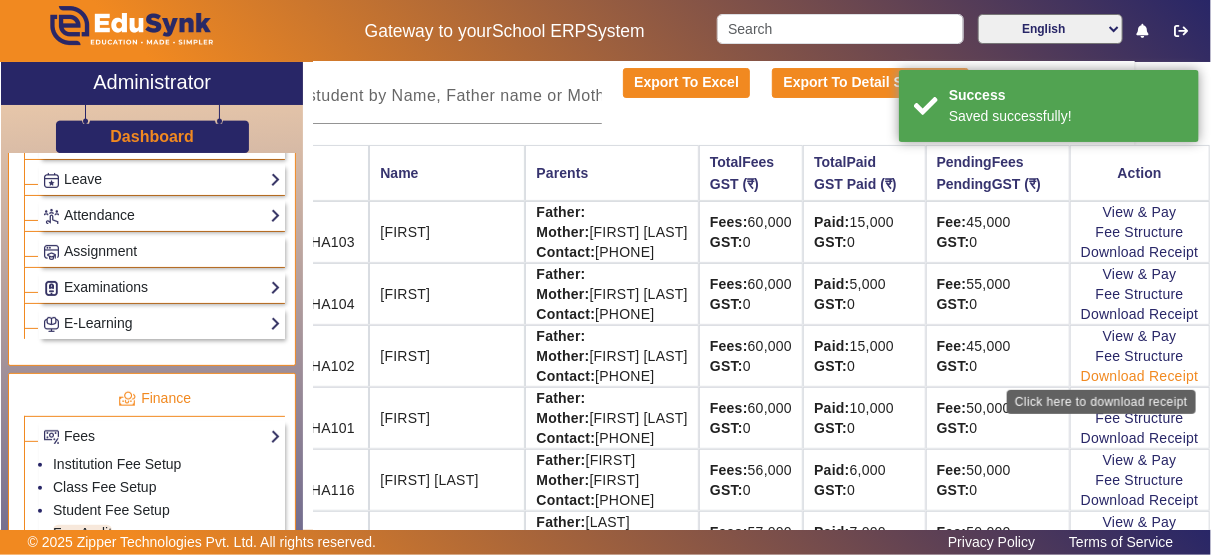 click on "Download Receipt" 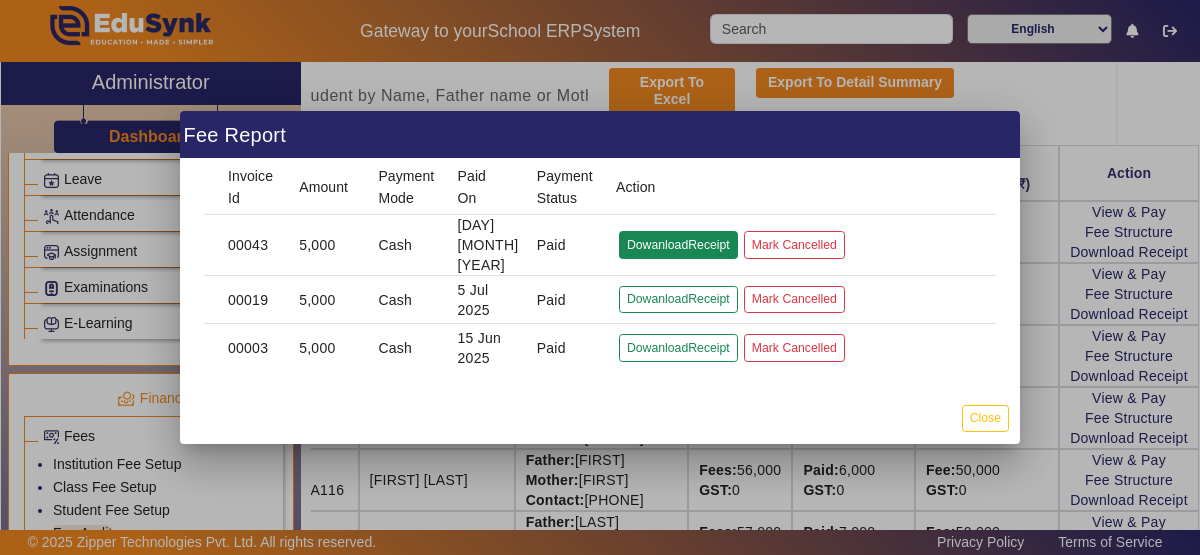 click on "DowanloadReceipt" at bounding box center [678, 299] 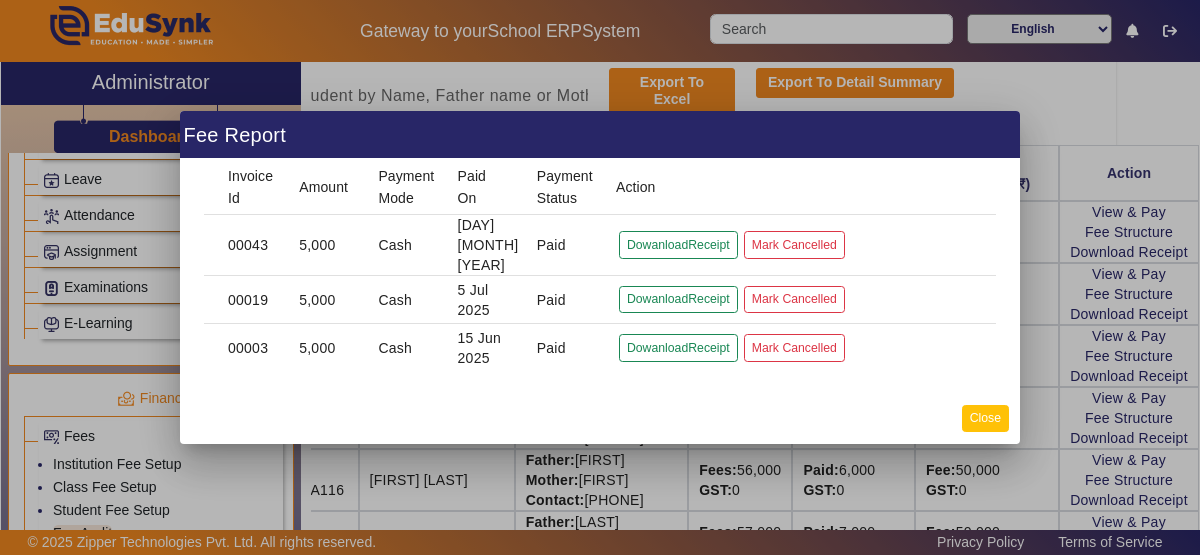 click on "Close" 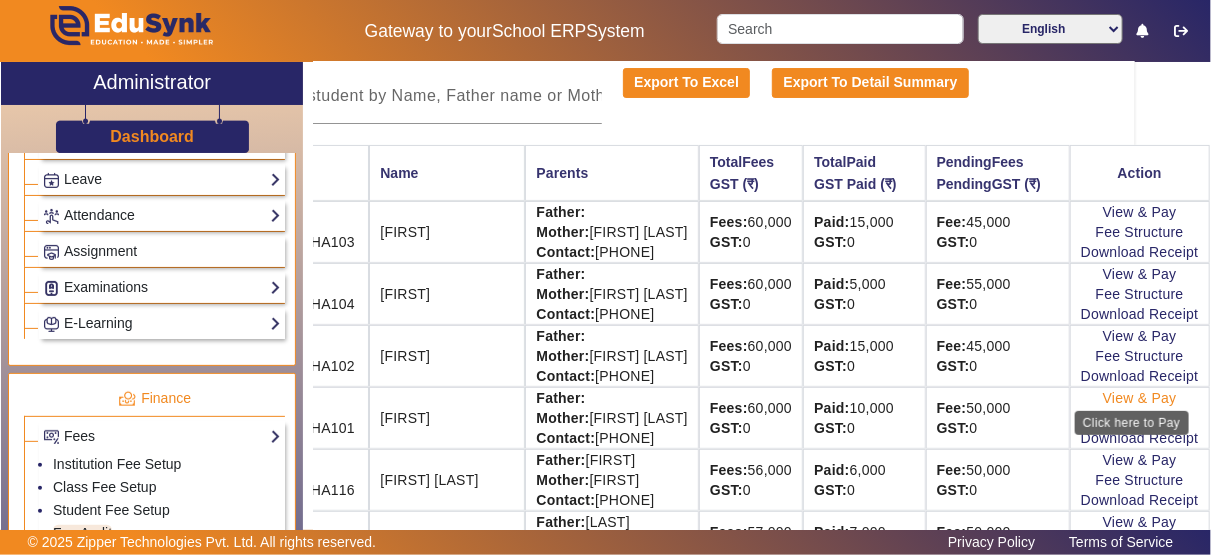 click on "View & Pay" 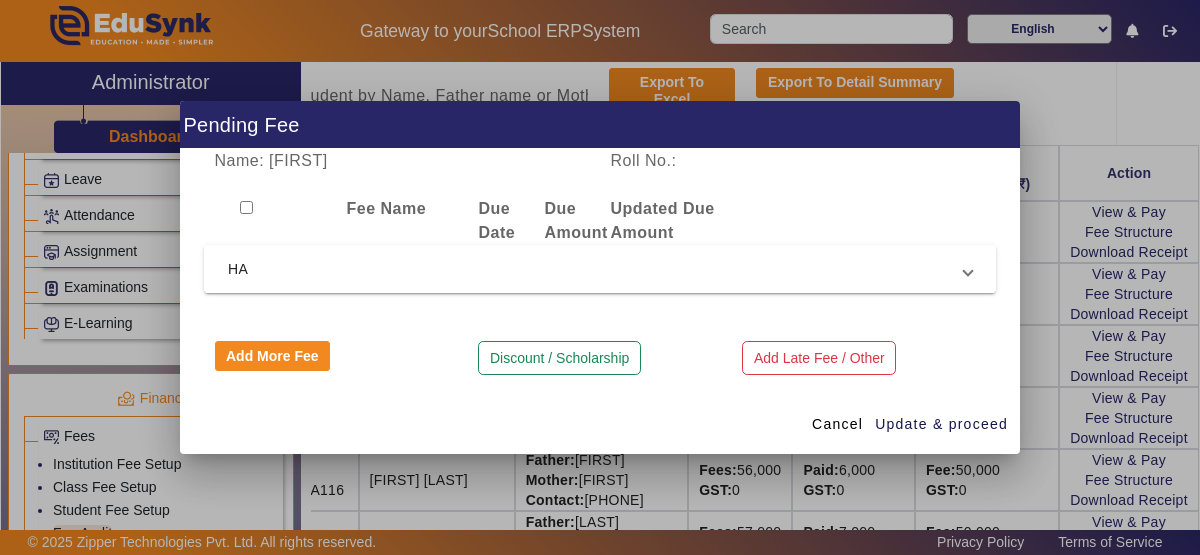 drag, startPoint x: 737, startPoint y: 301, endPoint x: 742, endPoint y: 275, distance: 26.476404 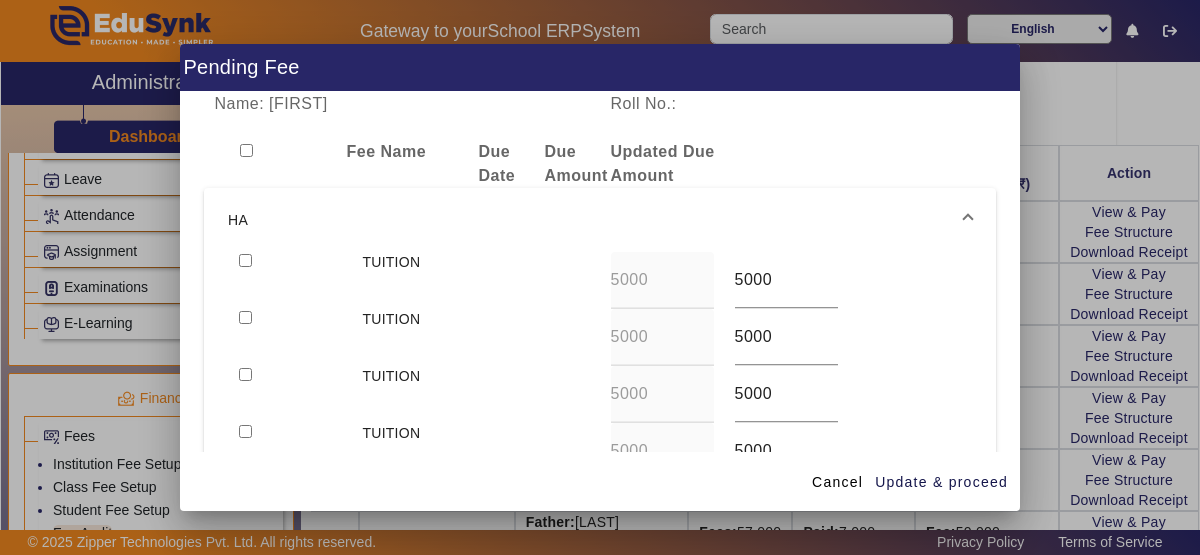 click at bounding box center [290, 280] 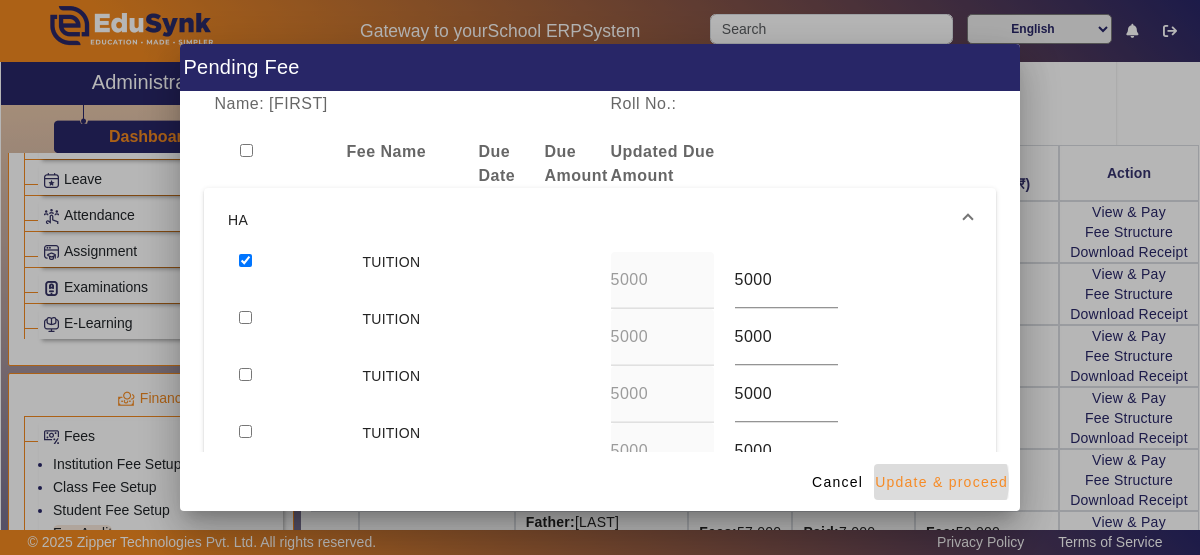 click on "Update & proceed" at bounding box center (941, 482) 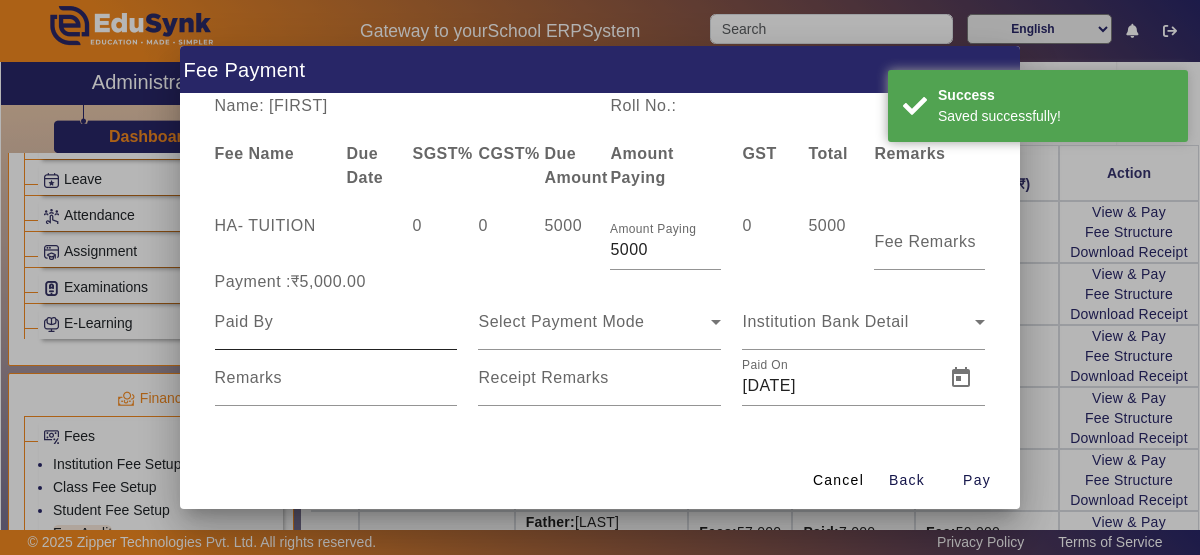 click at bounding box center (336, 322) 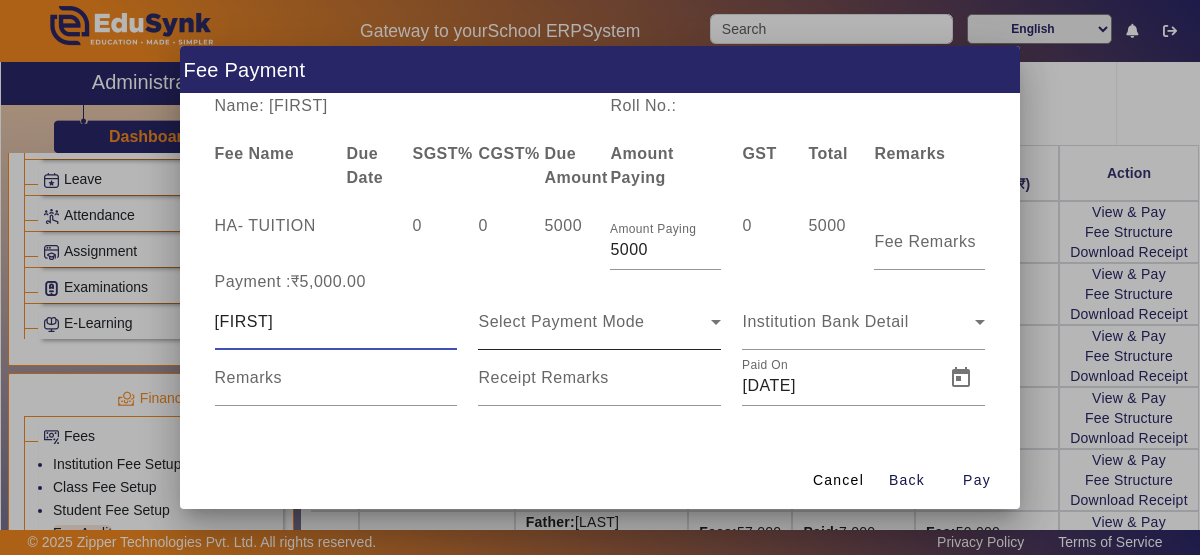 type on "[FIRST]" 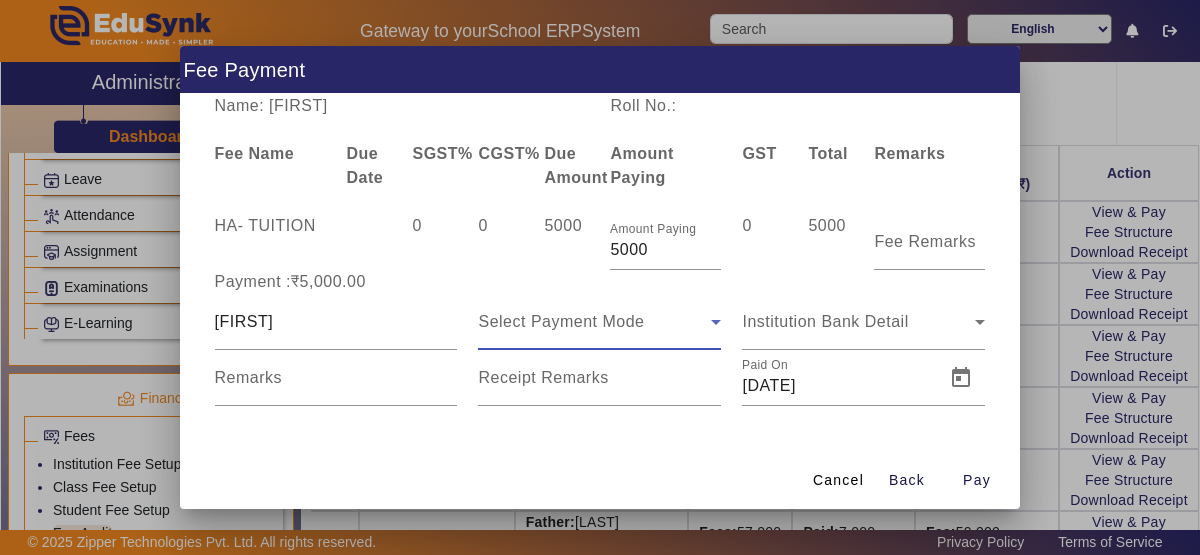 click on "Select Payment Mode" at bounding box center (561, 321) 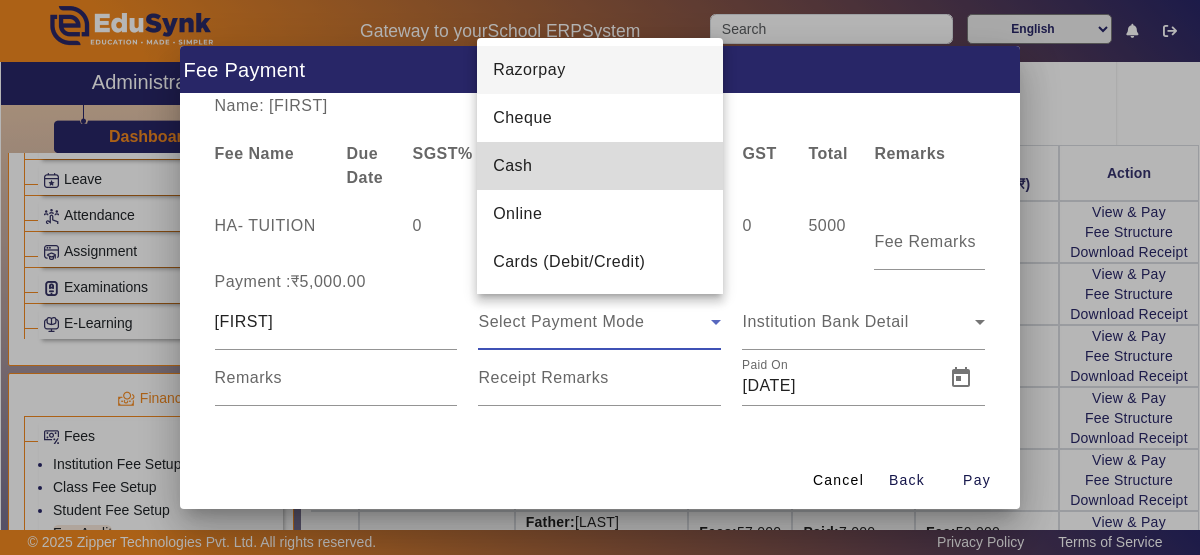 click on "Cash" at bounding box center [512, 166] 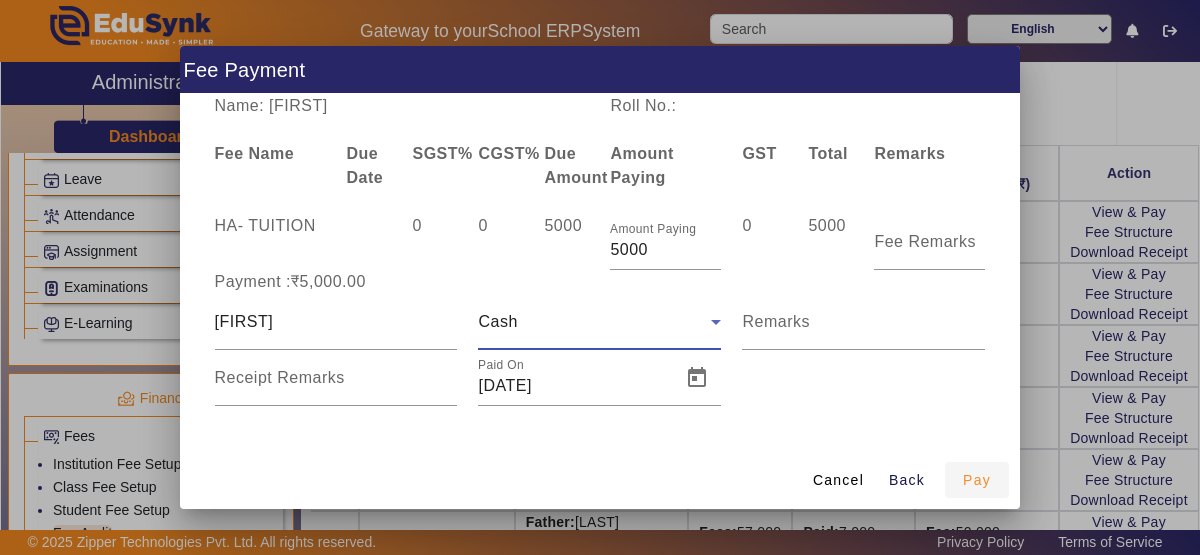 click on "Pay" at bounding box center (977, 480) 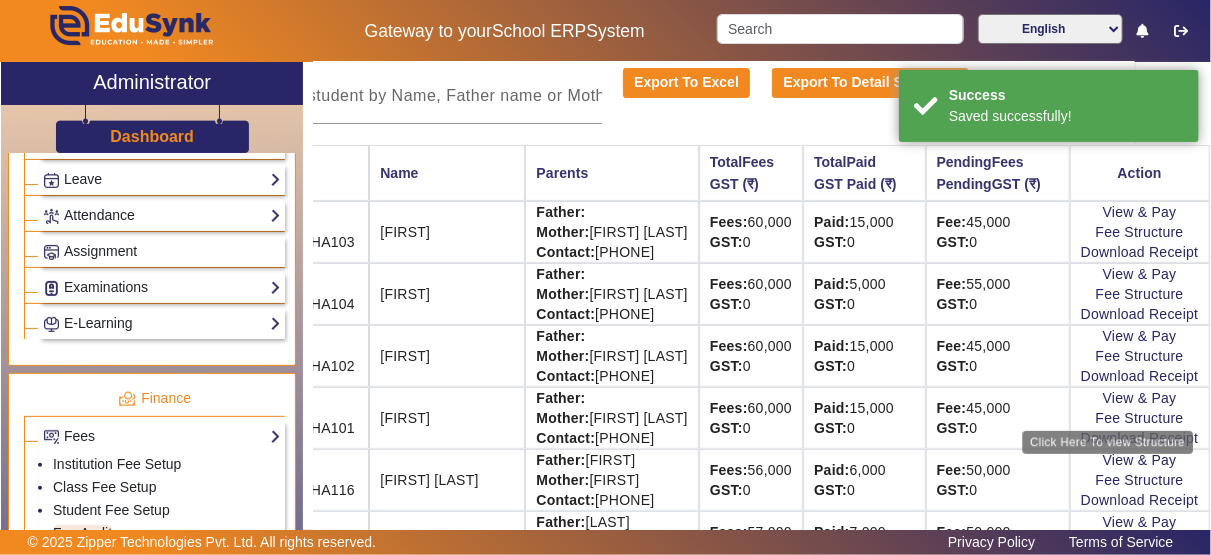 click on "Click Here To view Structure" at bounding box center (1108, 443) 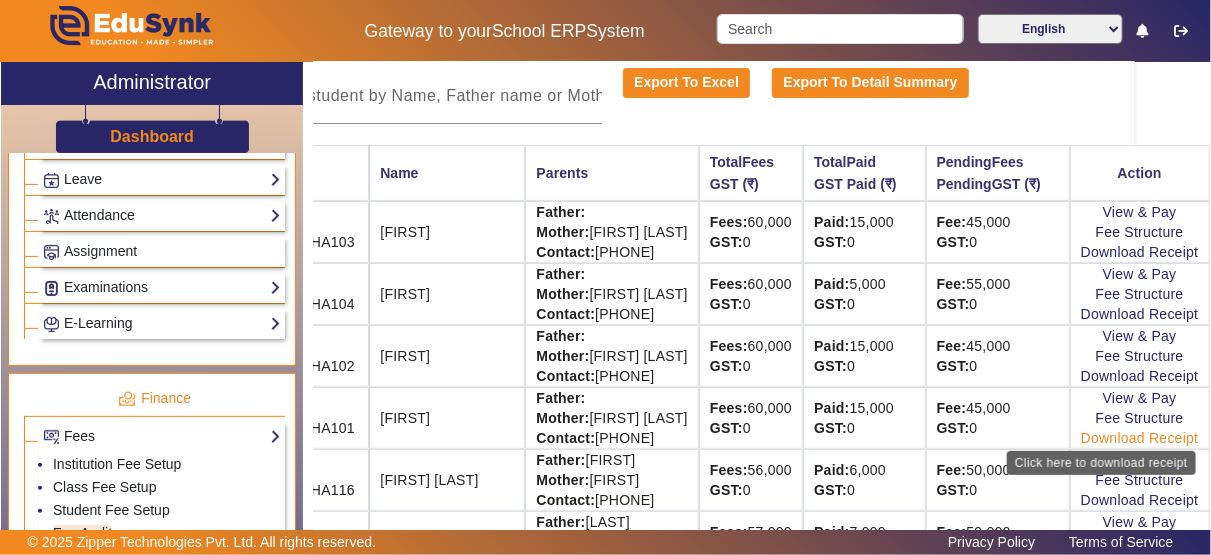click on "Download Receipt" 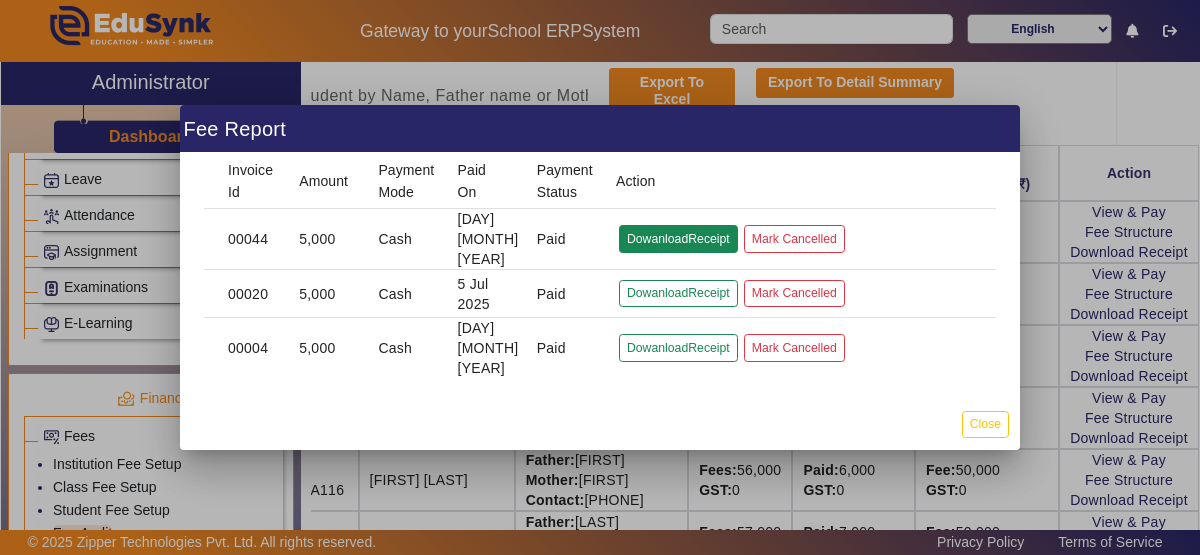 click on "DowanloadReceipt" at bounding box center (678, 293) 